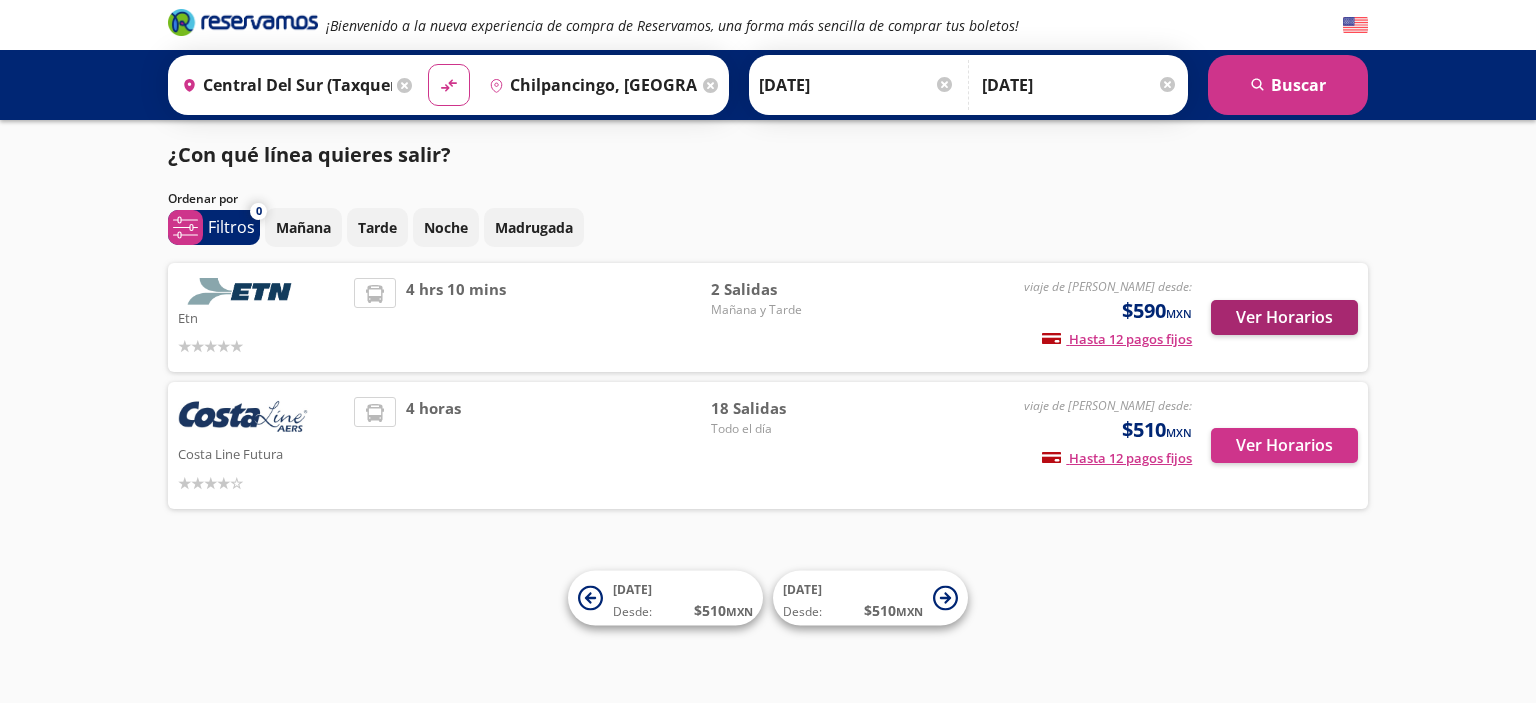 scroll, scrollTop: 0, scrollLeft: 0, axis: both 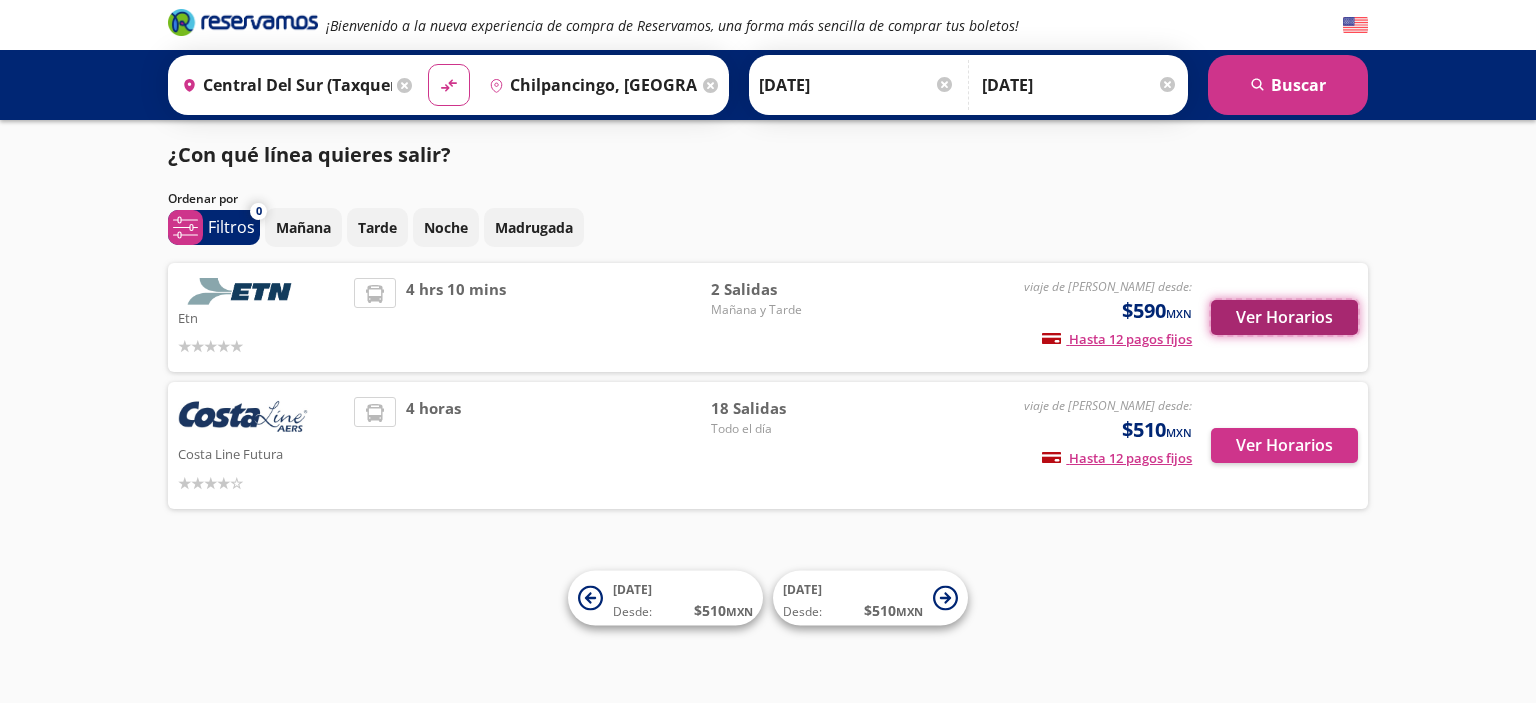 click on "Ver Horarios" at bounding box center [1284, 317] 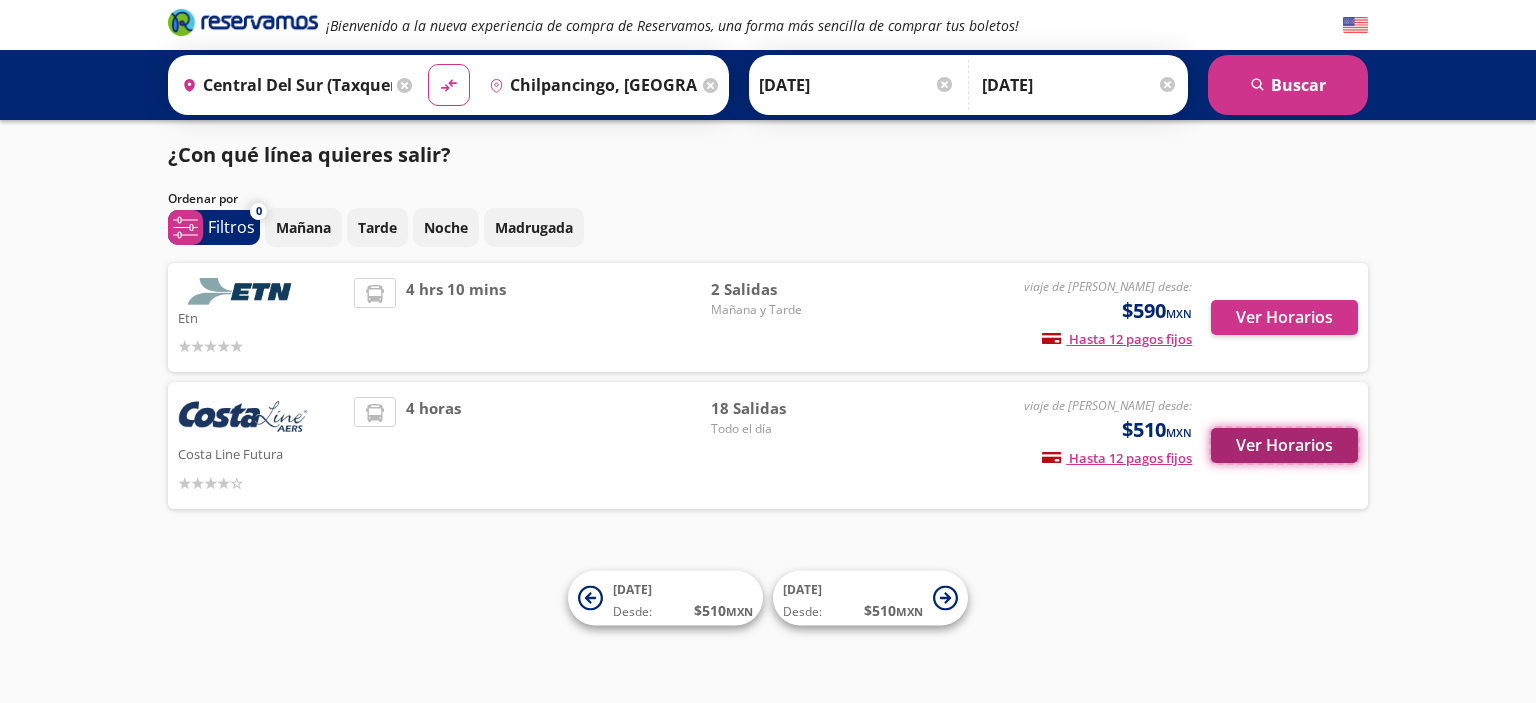 click on "Ver Horarios" at bounding box center (1284, 445) 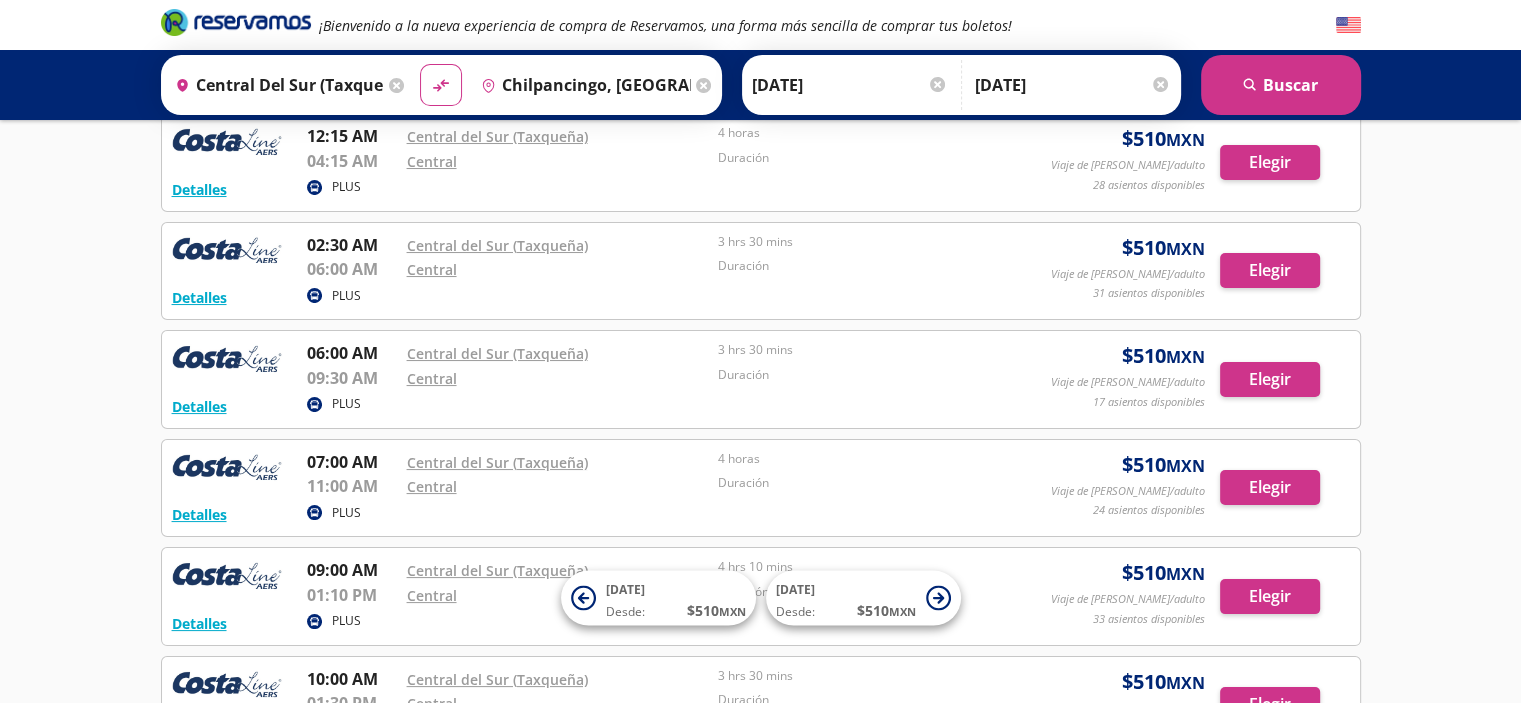 scroll, scrollTop: 100, scrollLeft: 0, axis: vertical 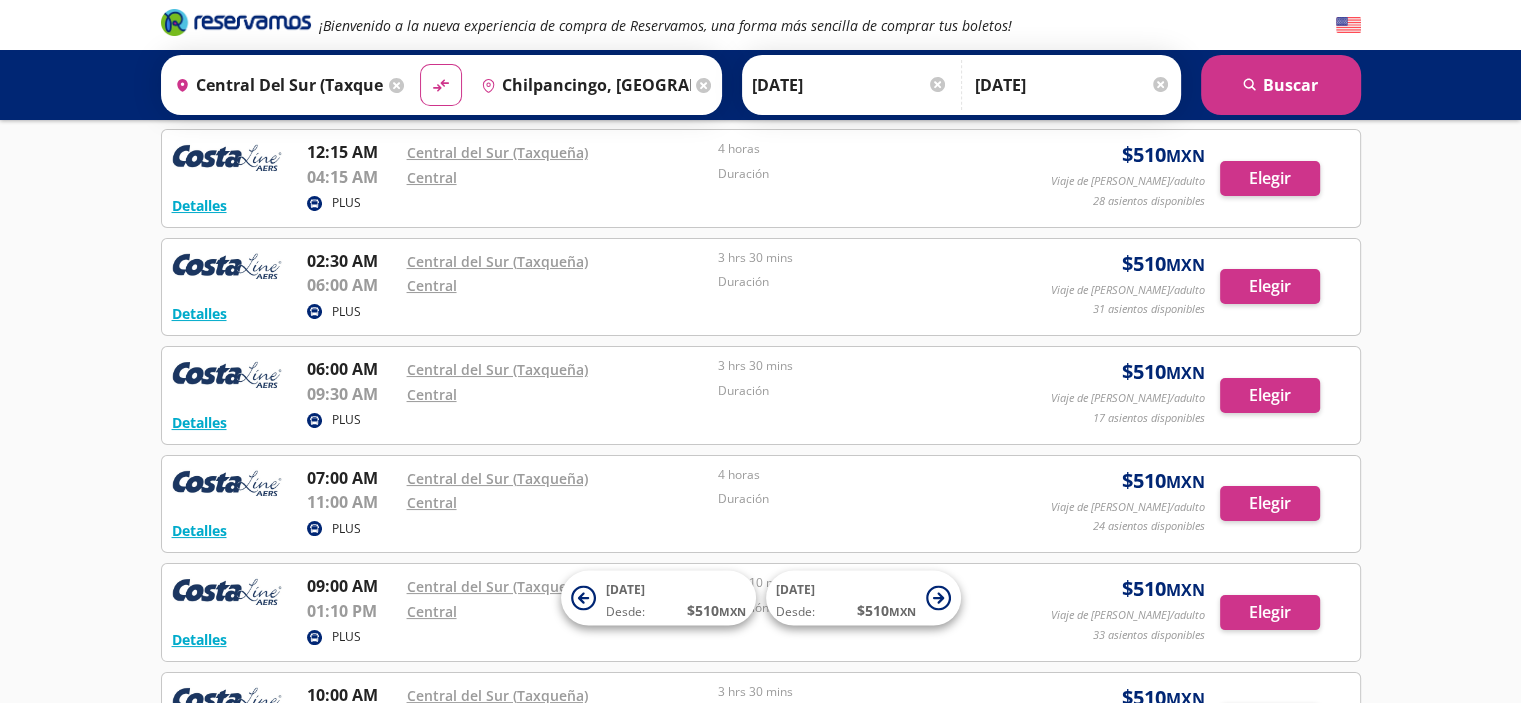 click on "06:00 AM" at bounding box center (352, 369) 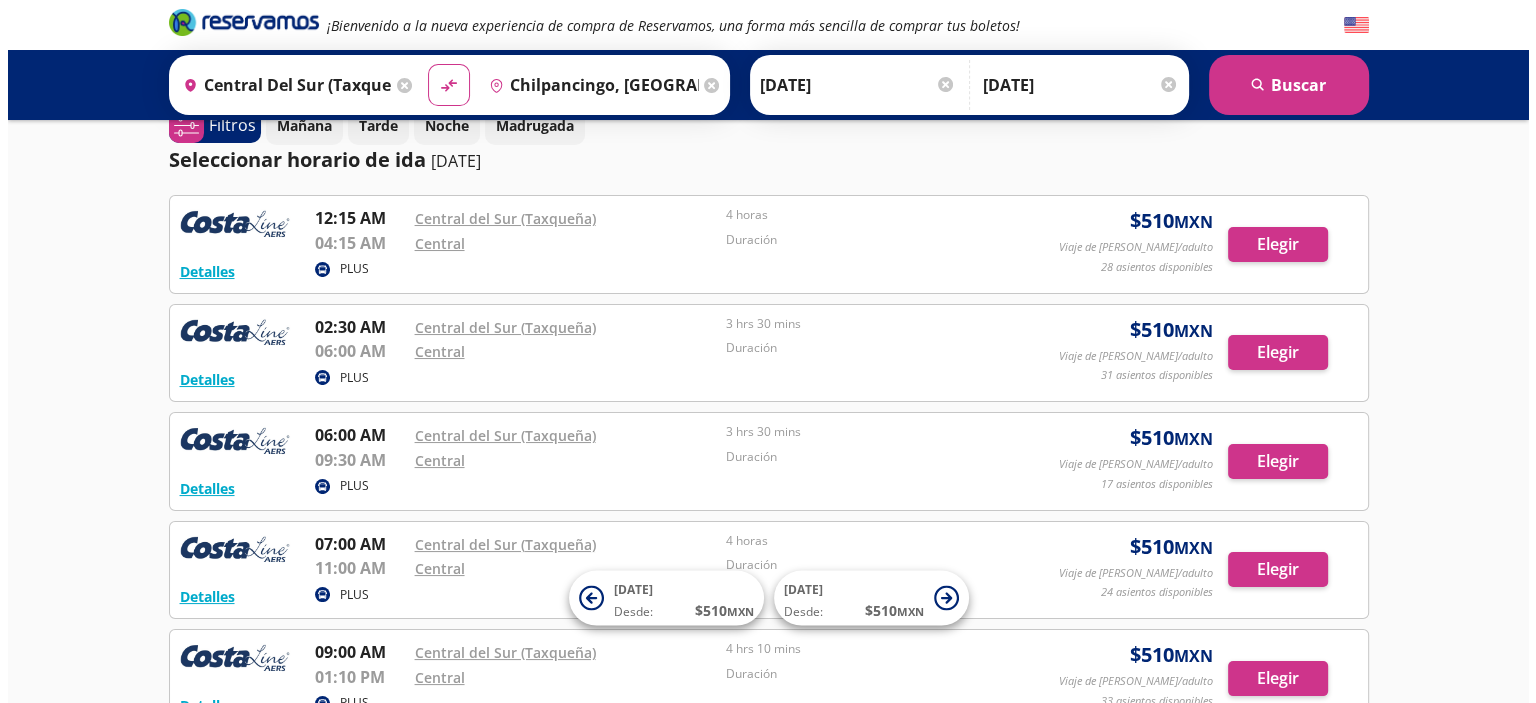 scroll, scrollTop: 0, scrollLeft: 0, axis: both 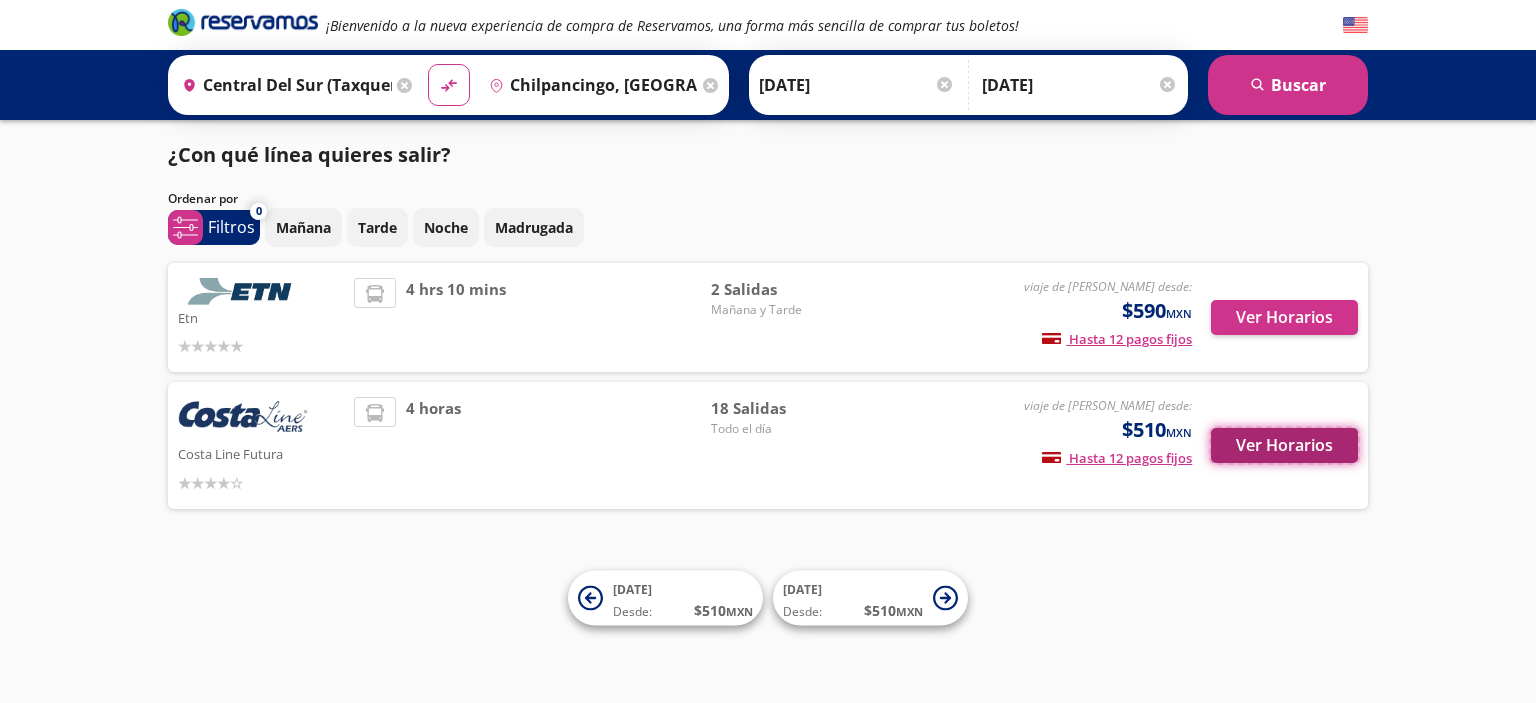 click on "Ver Horarios" at bounding box center (1284, 445) 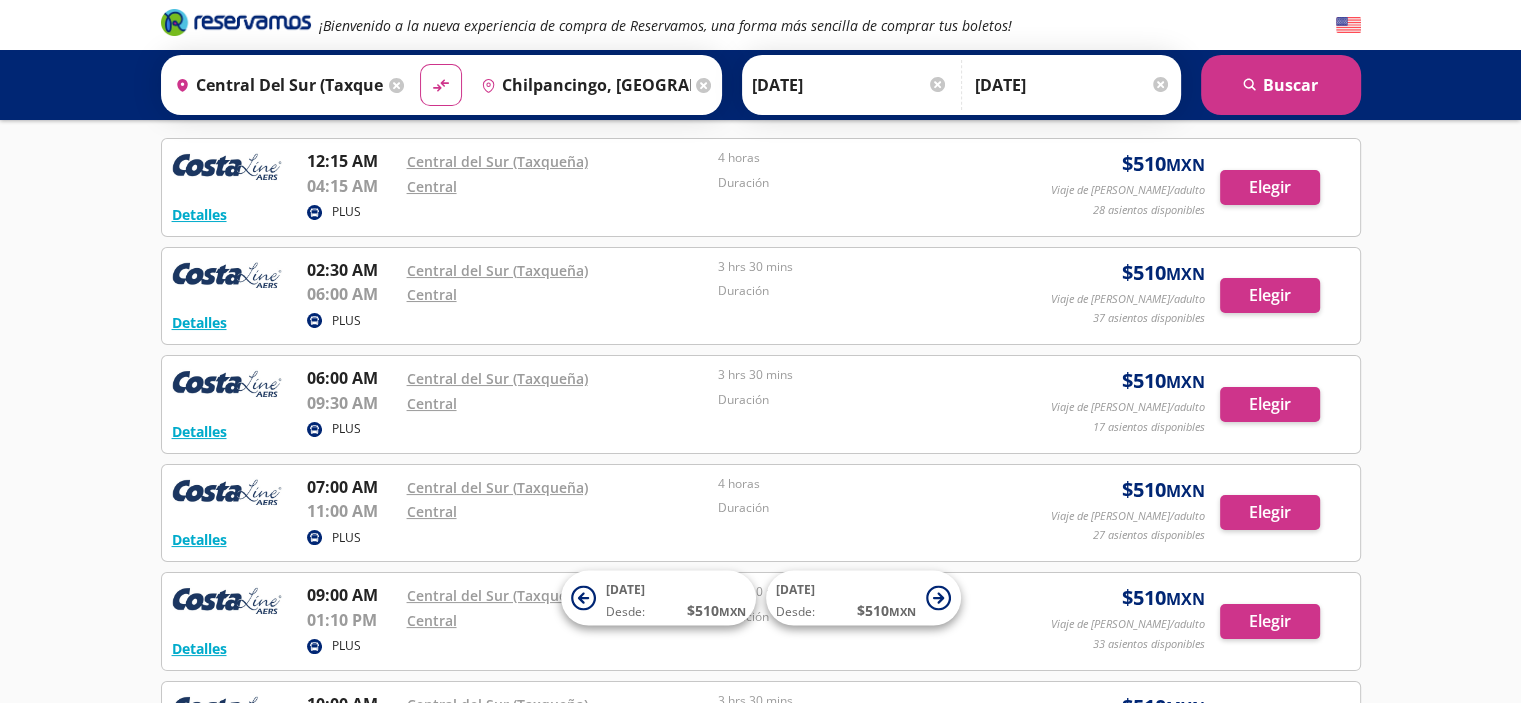 scroll, scrollTop: 200, scrollLeft: 0, axis: vertical 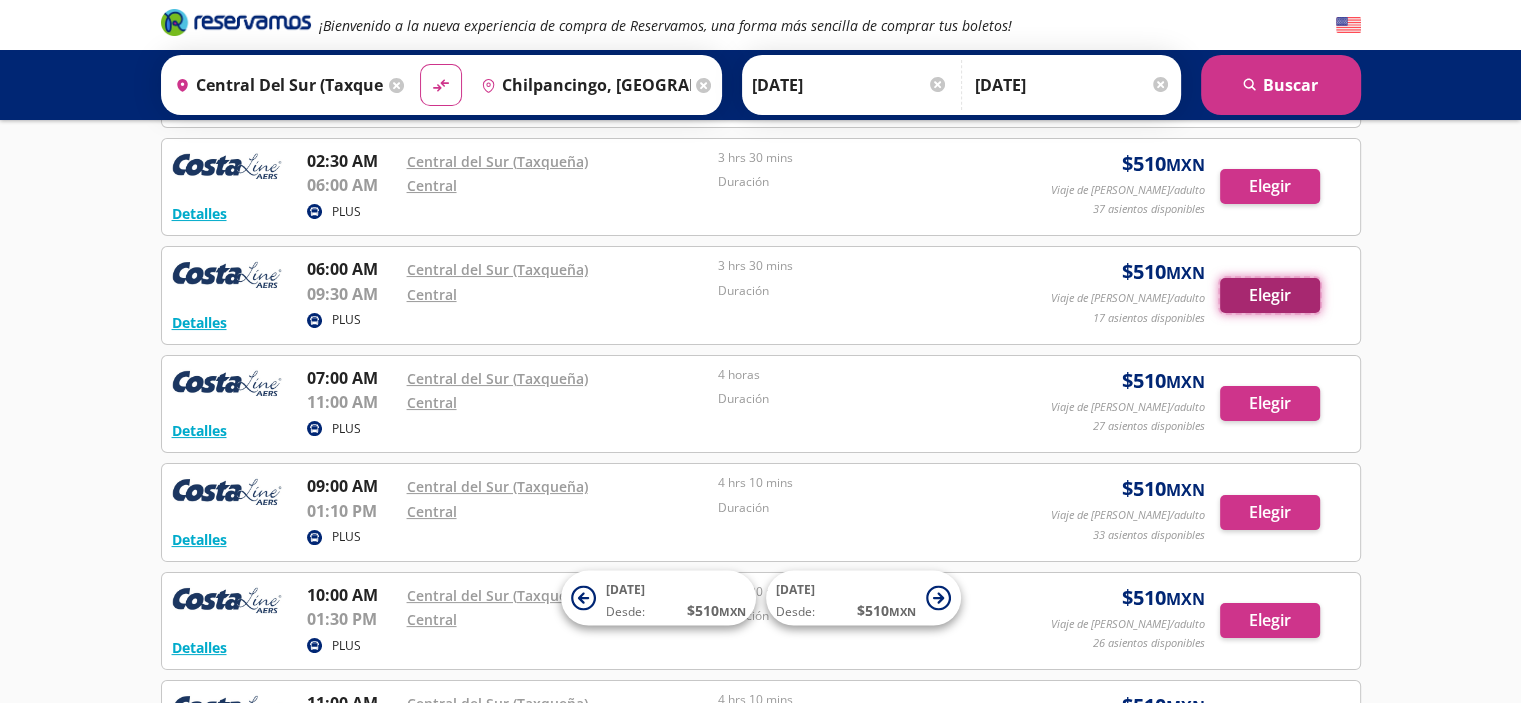 click on "Elegir" at bounding box center (1270, 295) 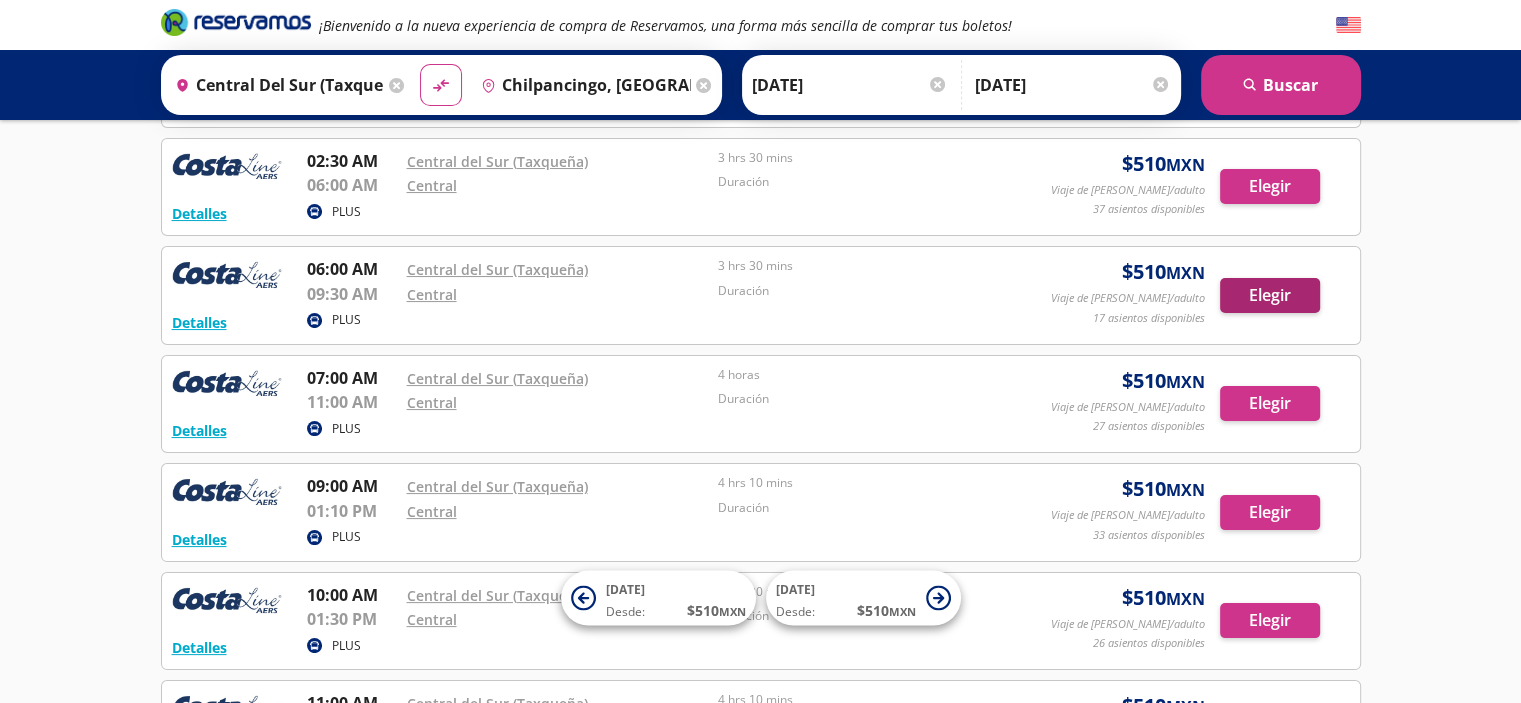 scroll, scrollTop: 0, scrollLeft: 0, axis: both 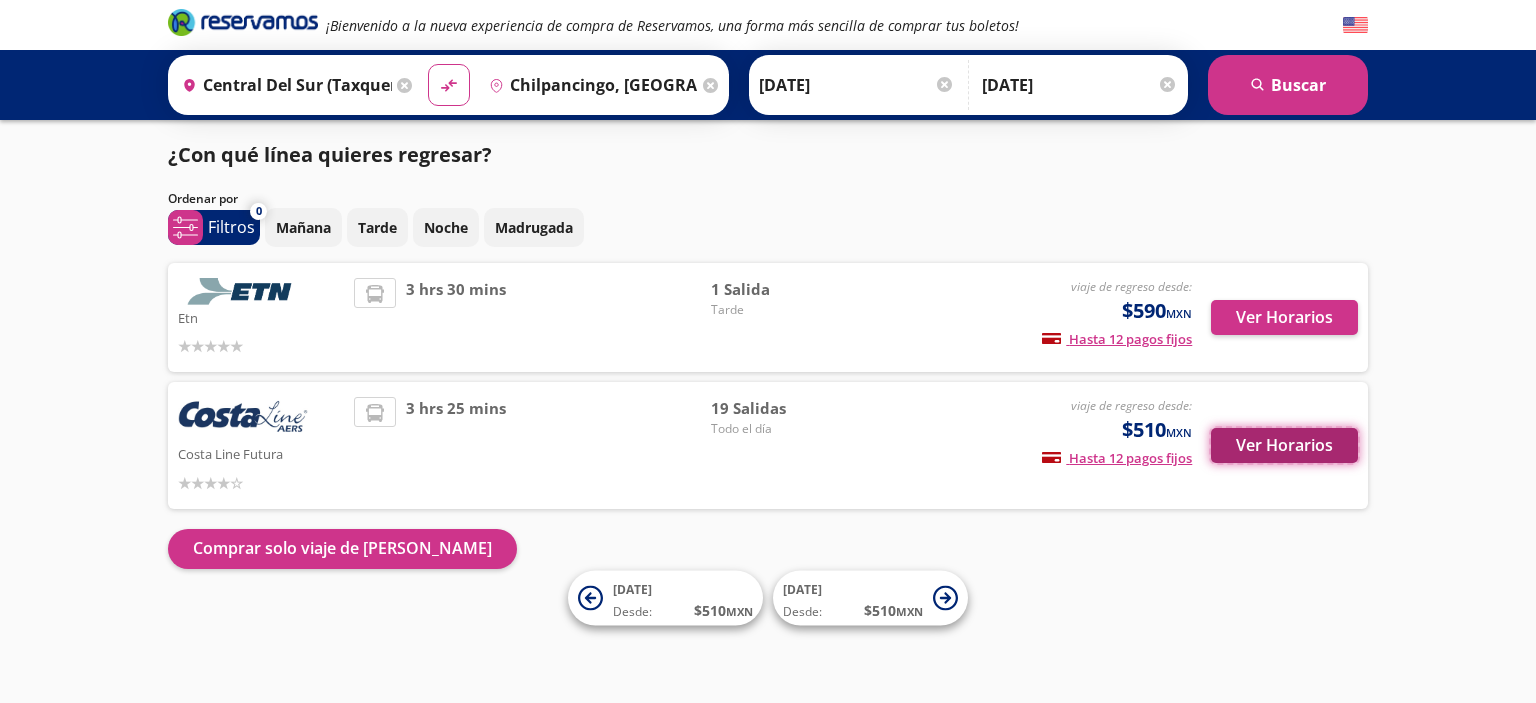 click on "Ver Horarios" at bounding box center (1284, 445) 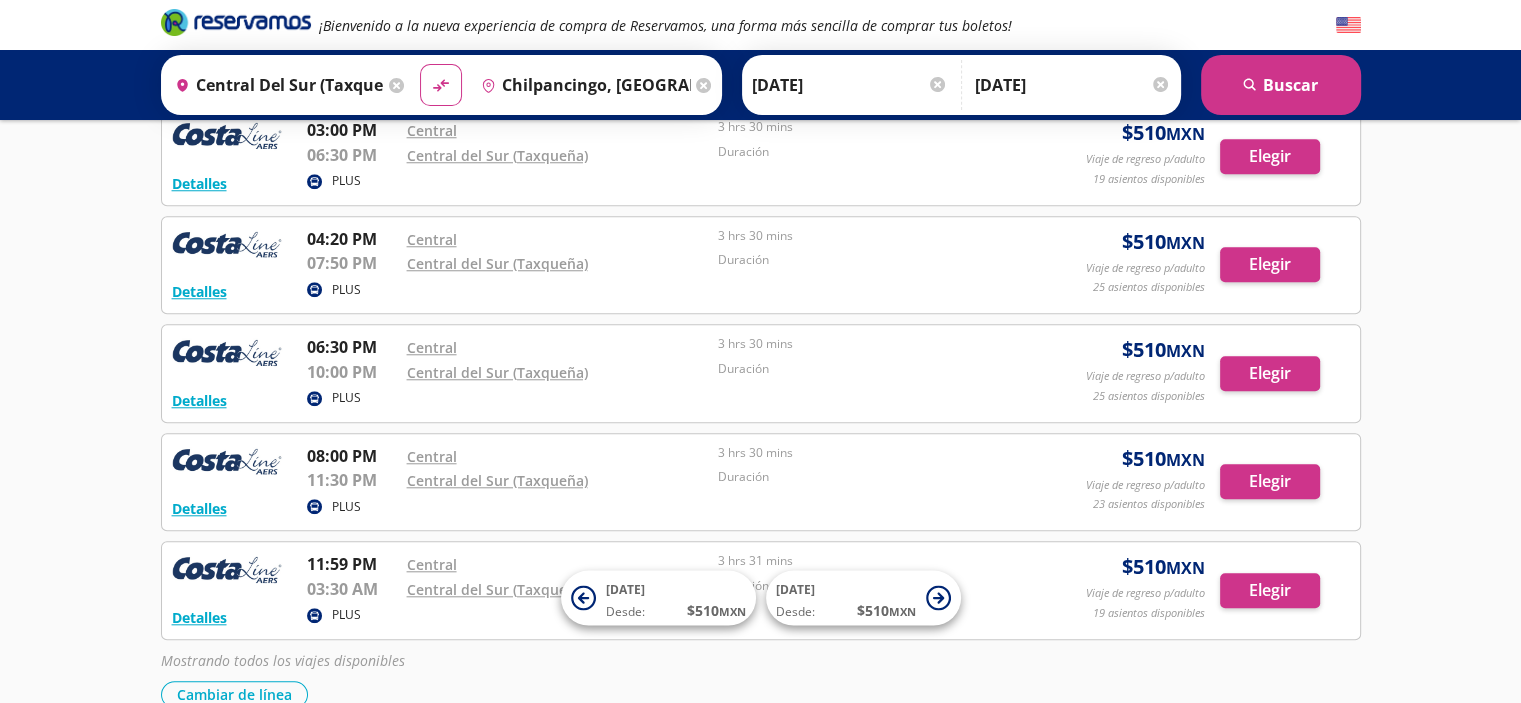 scroll, scrollTop: 1800, scrollLeft: 0, axis: vertical 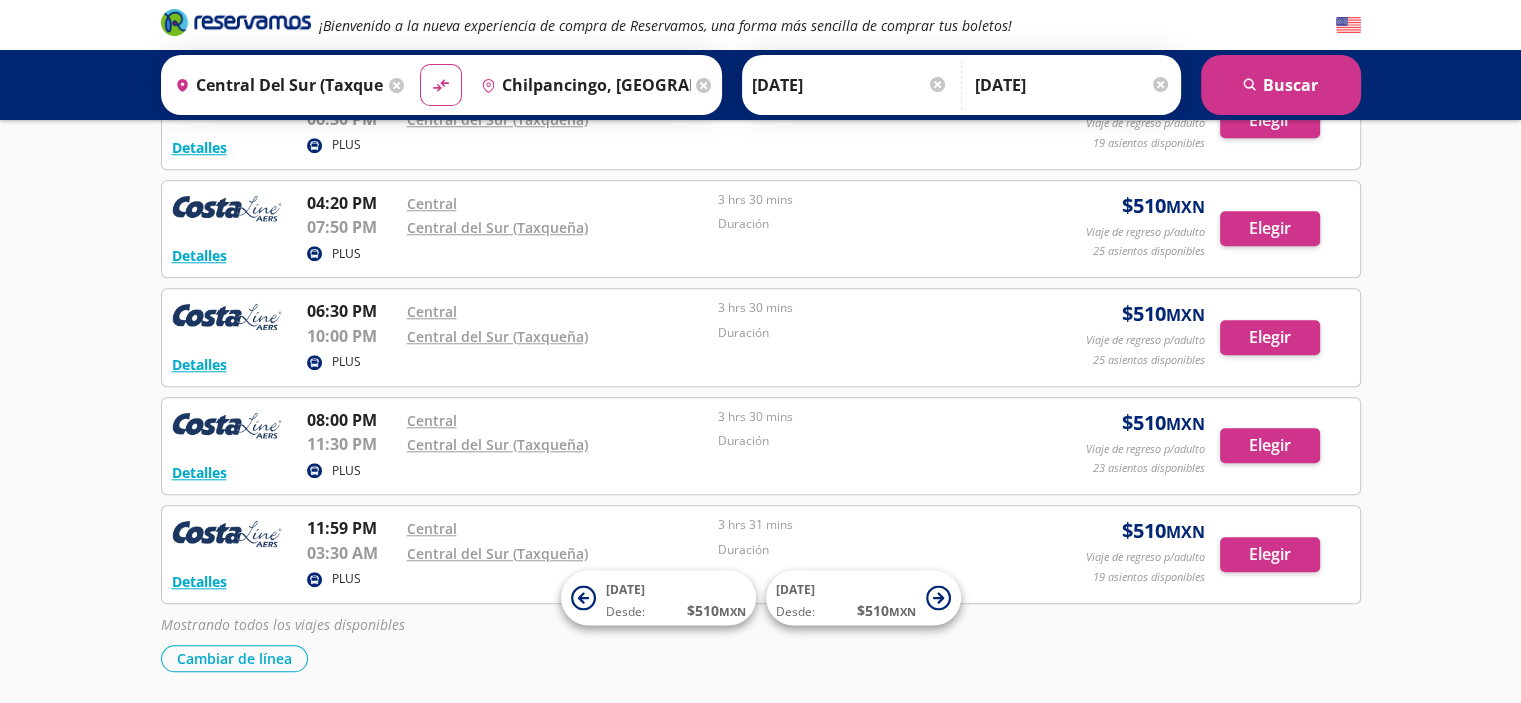 click on "06:30 PM" at bounding box center [352, 311] 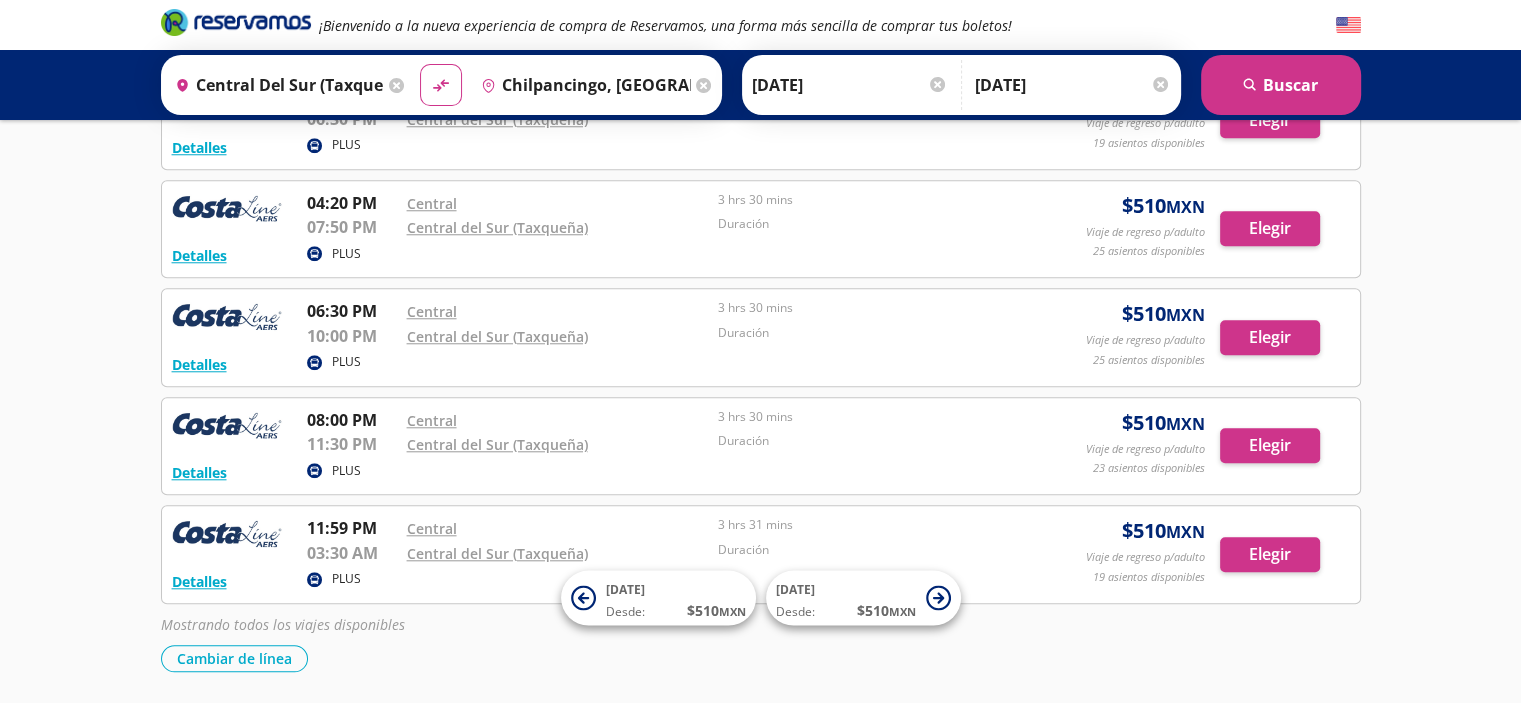 scroll, scrollTop: 1860, scrollLeft: 0, axis: vertical 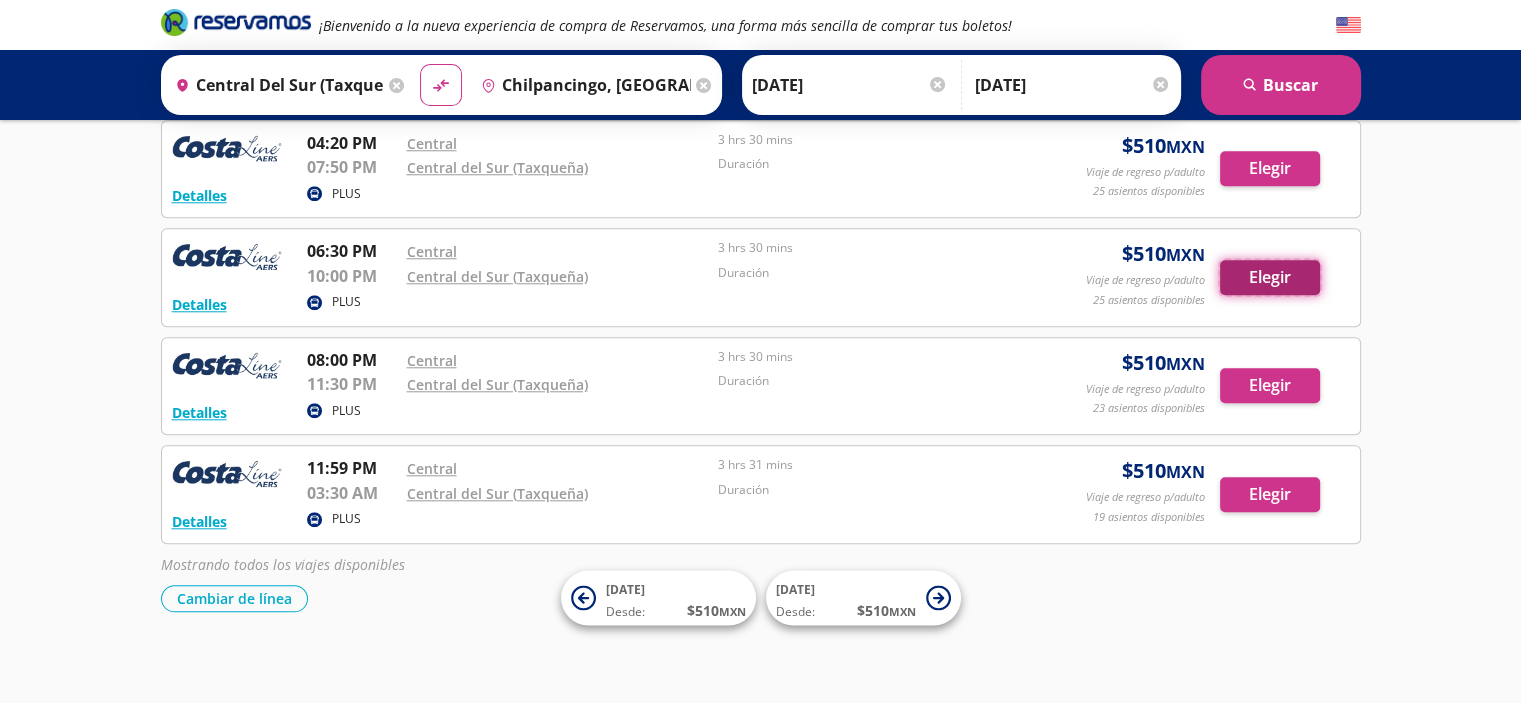 click on "Elegir" at bounding box center [1270, 277] 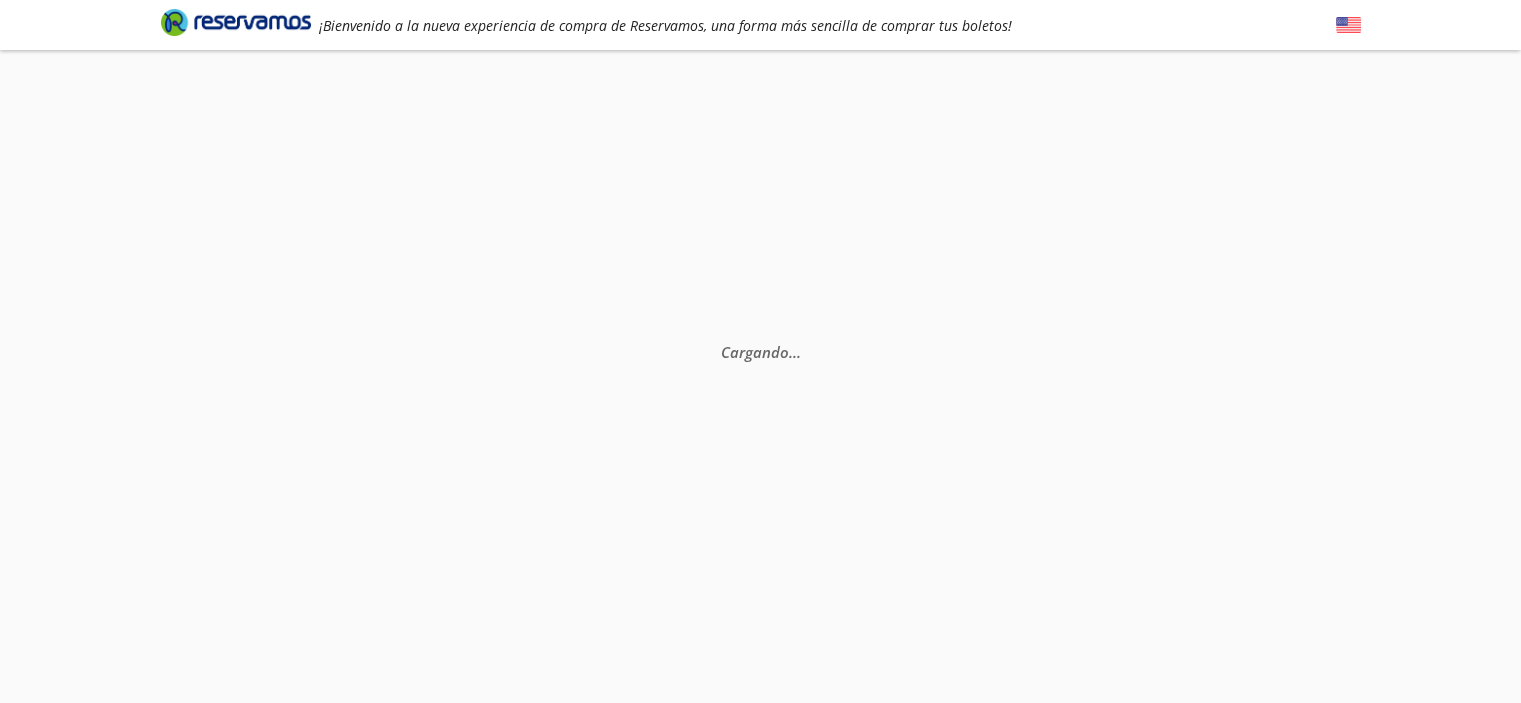 scroll, scrollTop: 0, scrollLeft: 0, axis: both 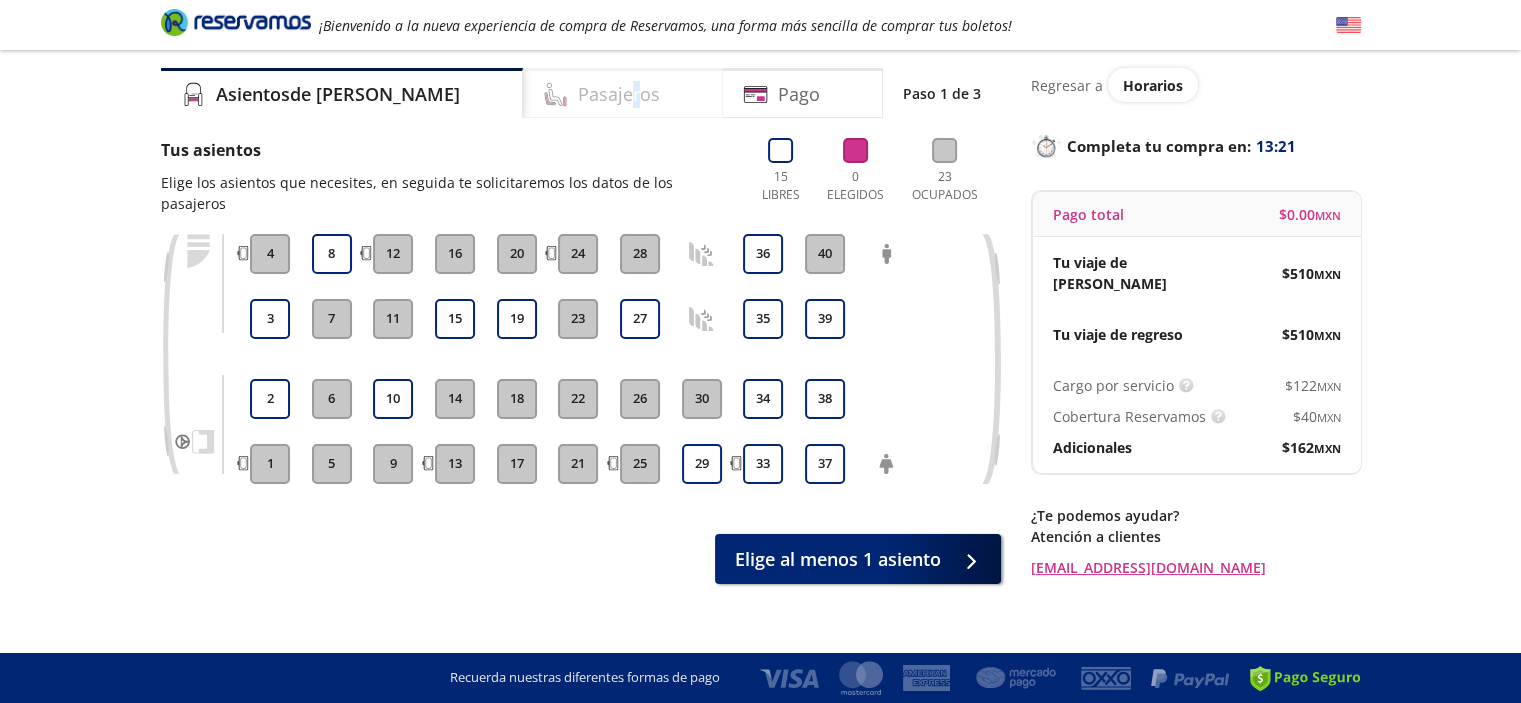 click on "Pasajeros" at bounding box center (619, 94) 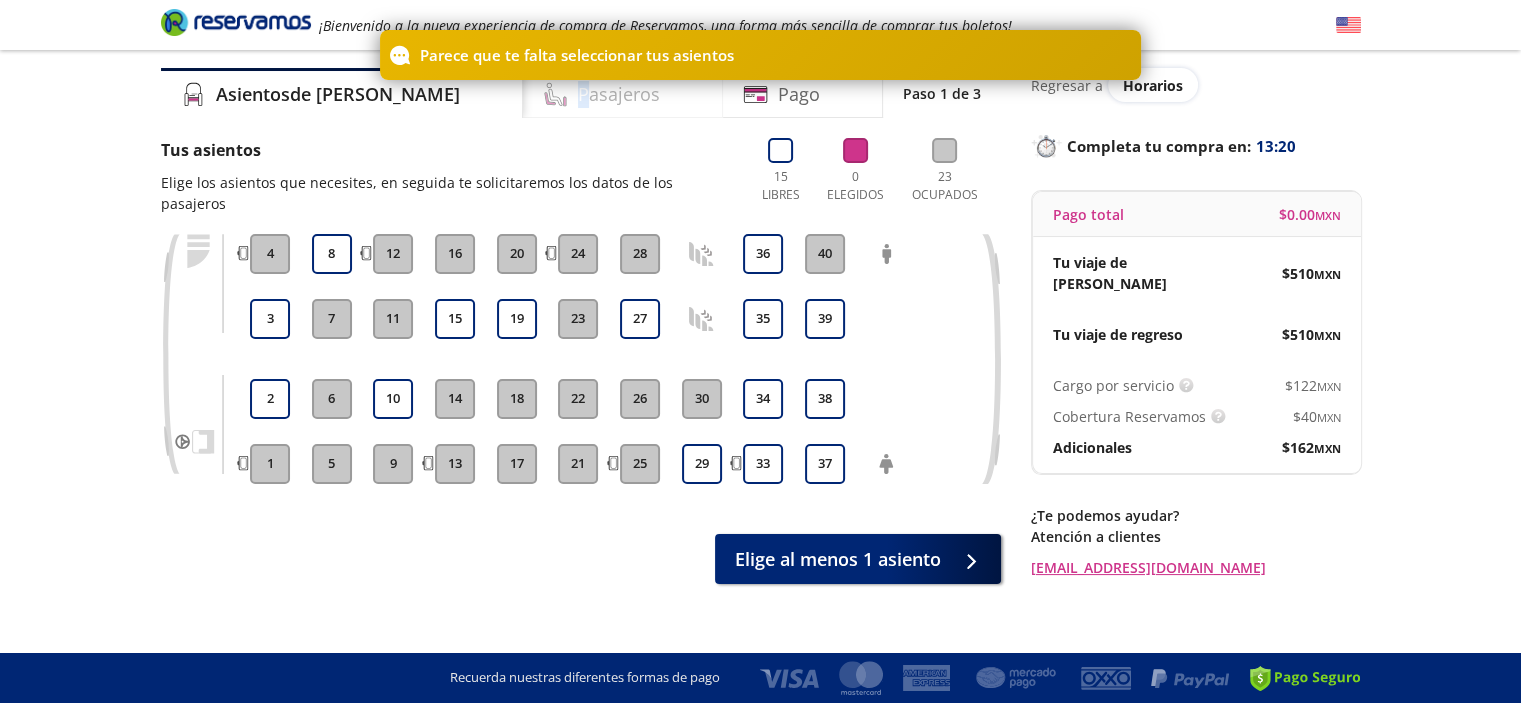 click on "Pasajeros" at bounding box center (619, 94) 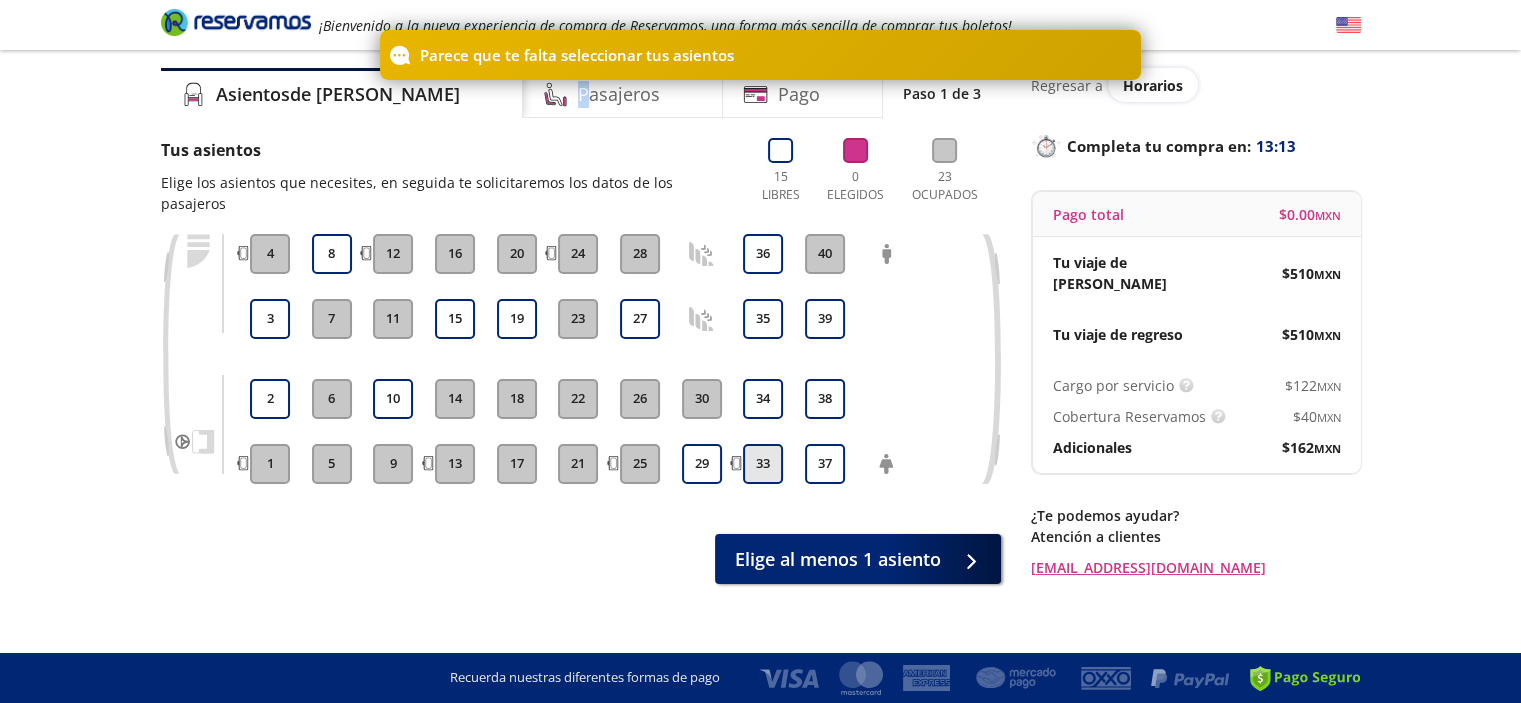 click on "33" at bounding box center (763, 464) 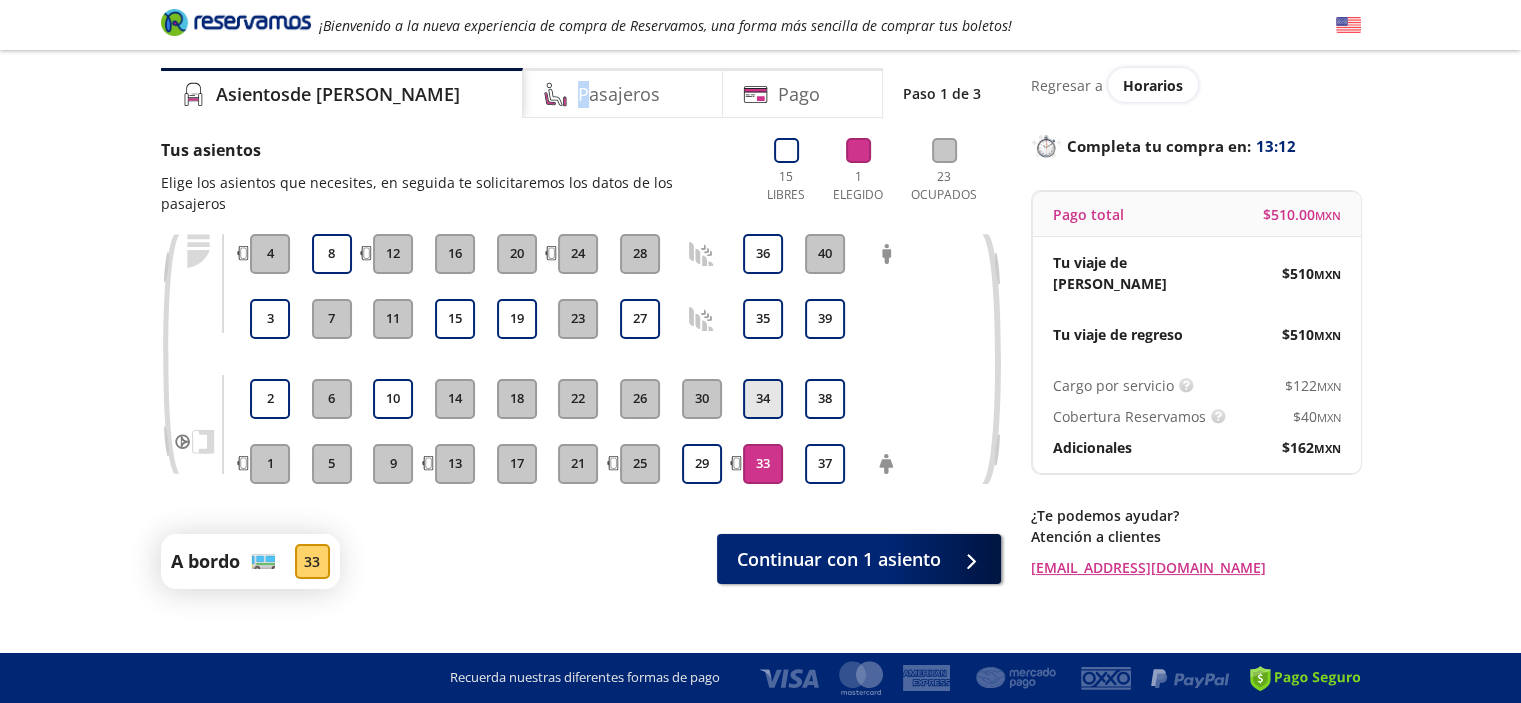 click on "34" at bounding box center (763, 399) 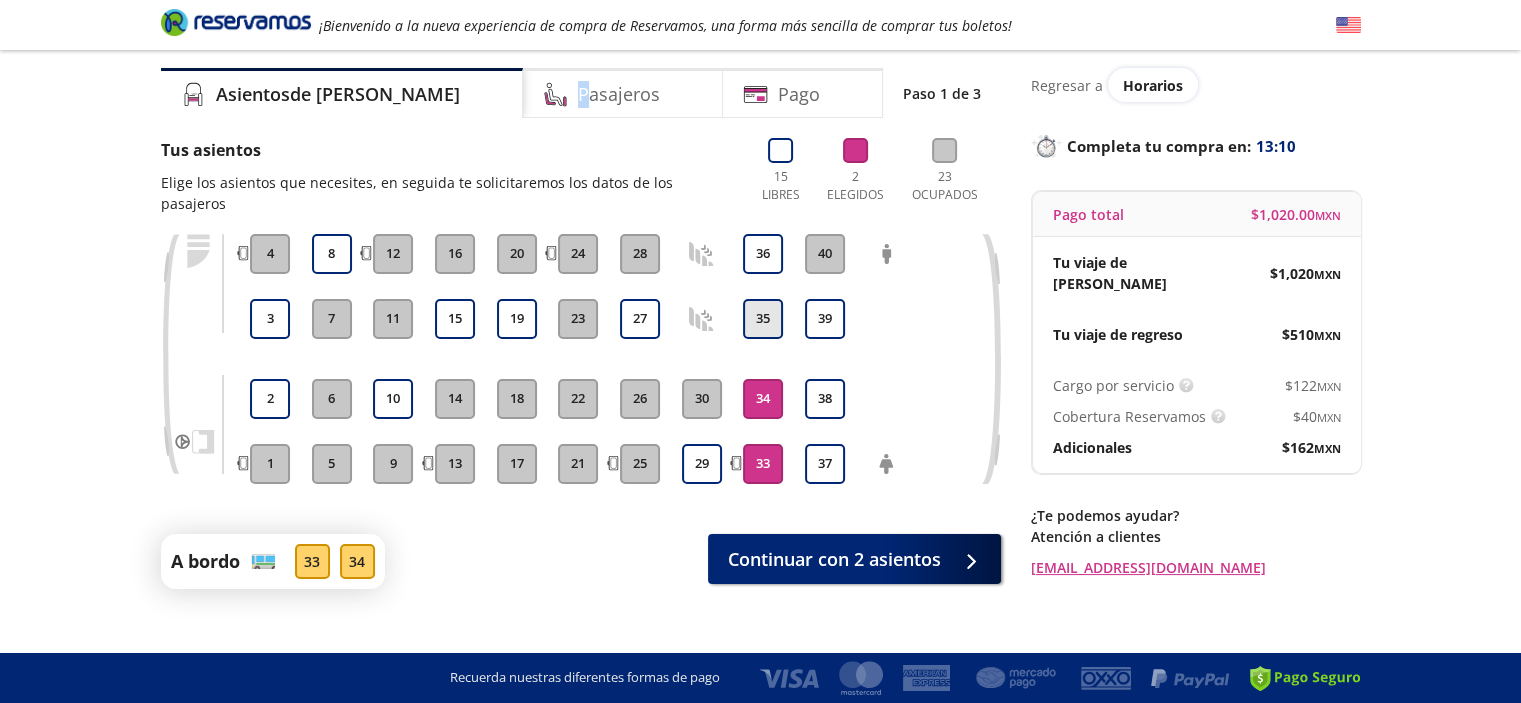 click on "35" at bounding box center (763, 319) 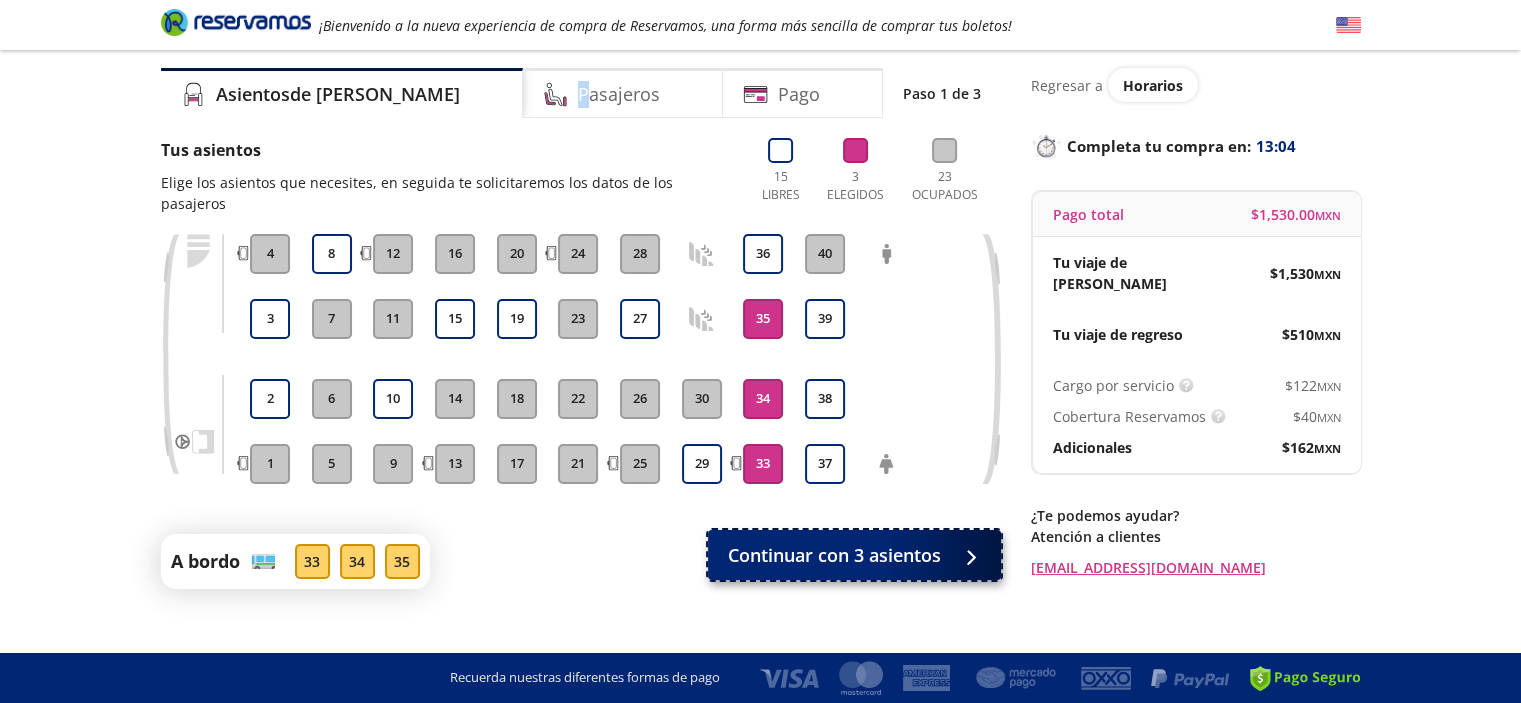 click on "Continuar con 3 asientos" at bounding box center (834, 555) 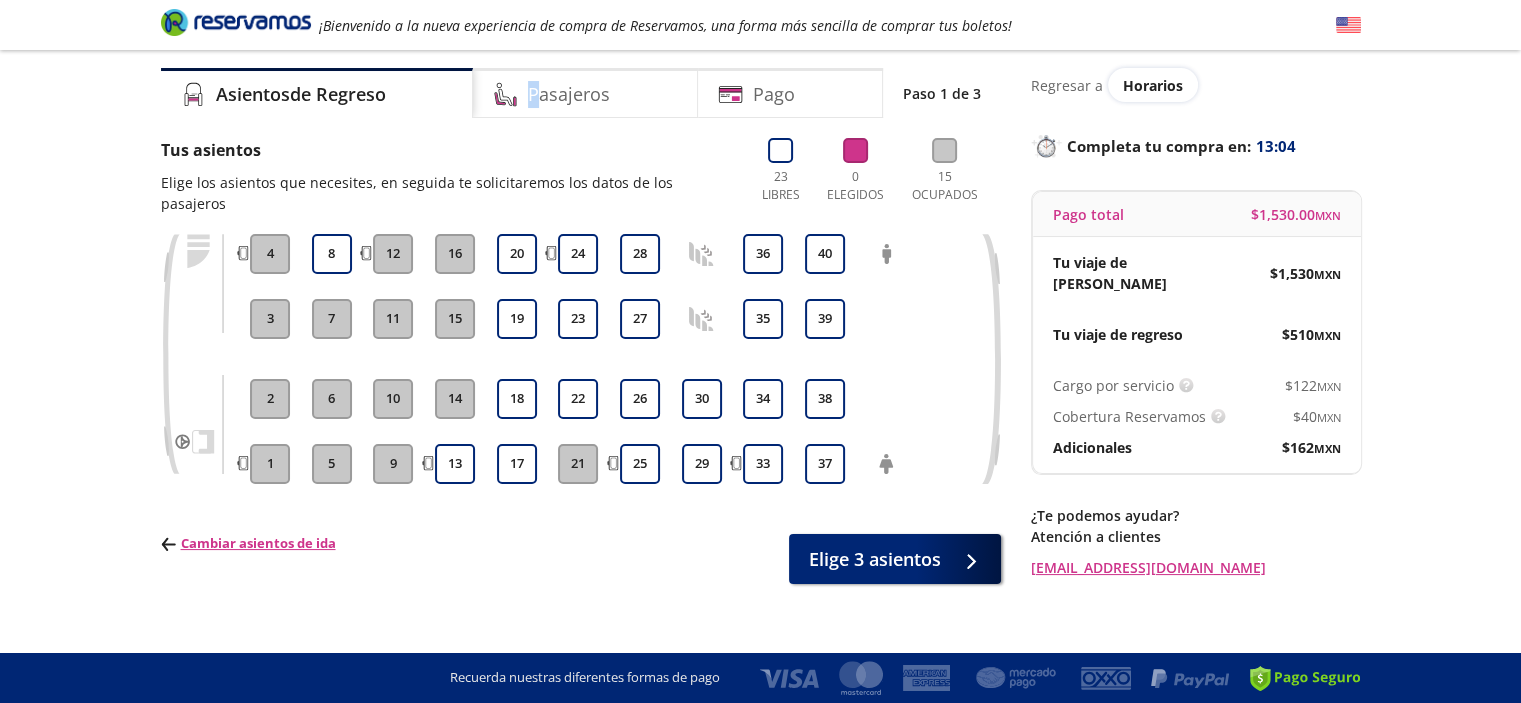 scroll, scrollTop: 0, scrollLeft: 0, axis: both 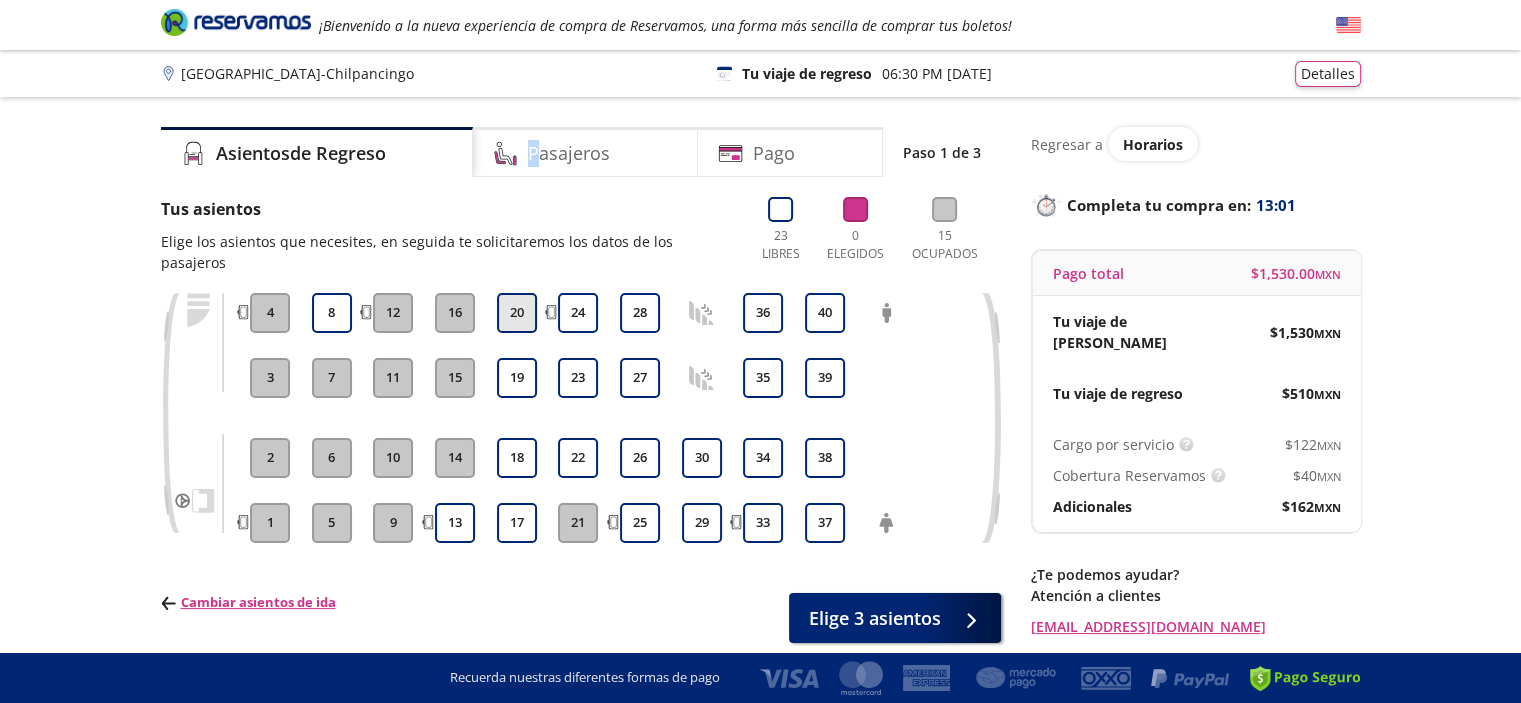 click on "20" at bounding box center [517, 313] 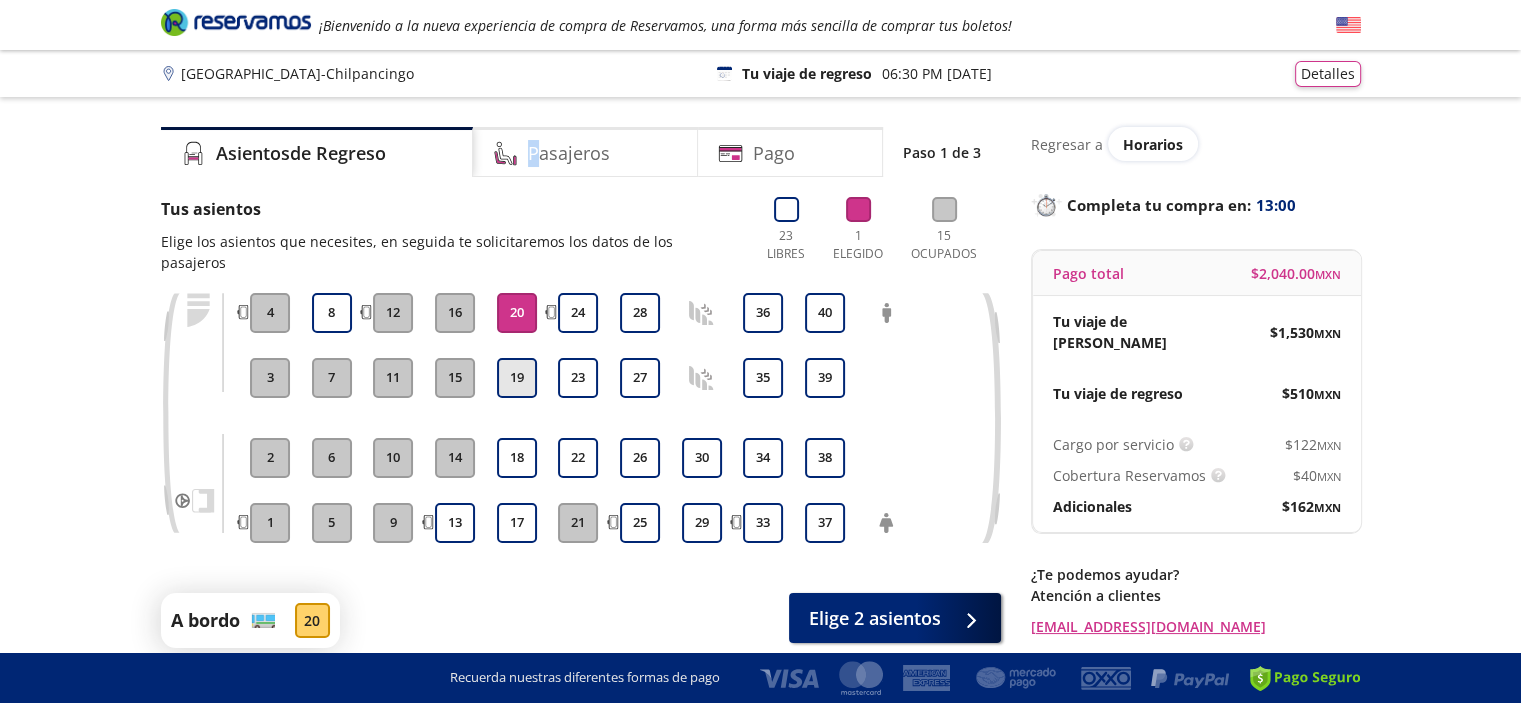 click on "19" at bounding box center (517, 378) 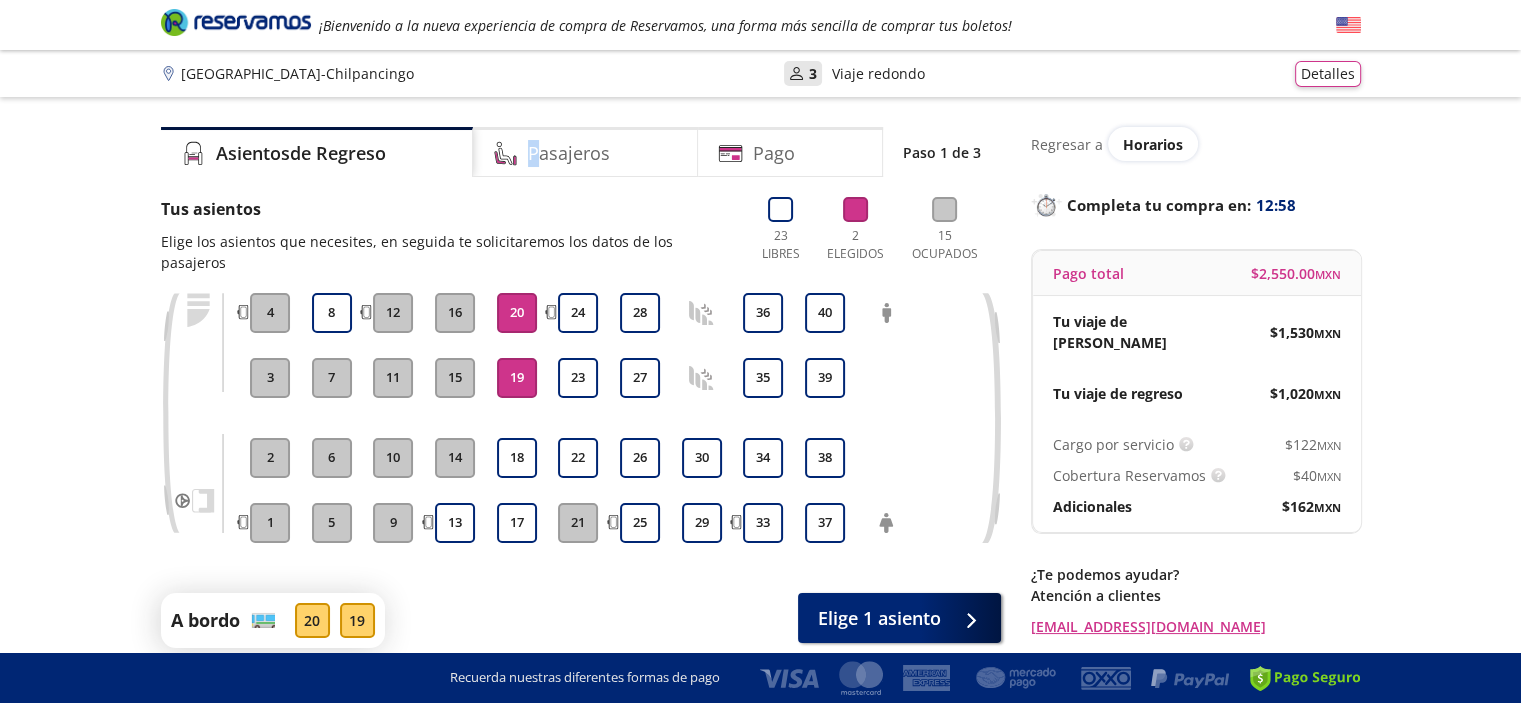 click on "20" at bounding box center (517, 313) 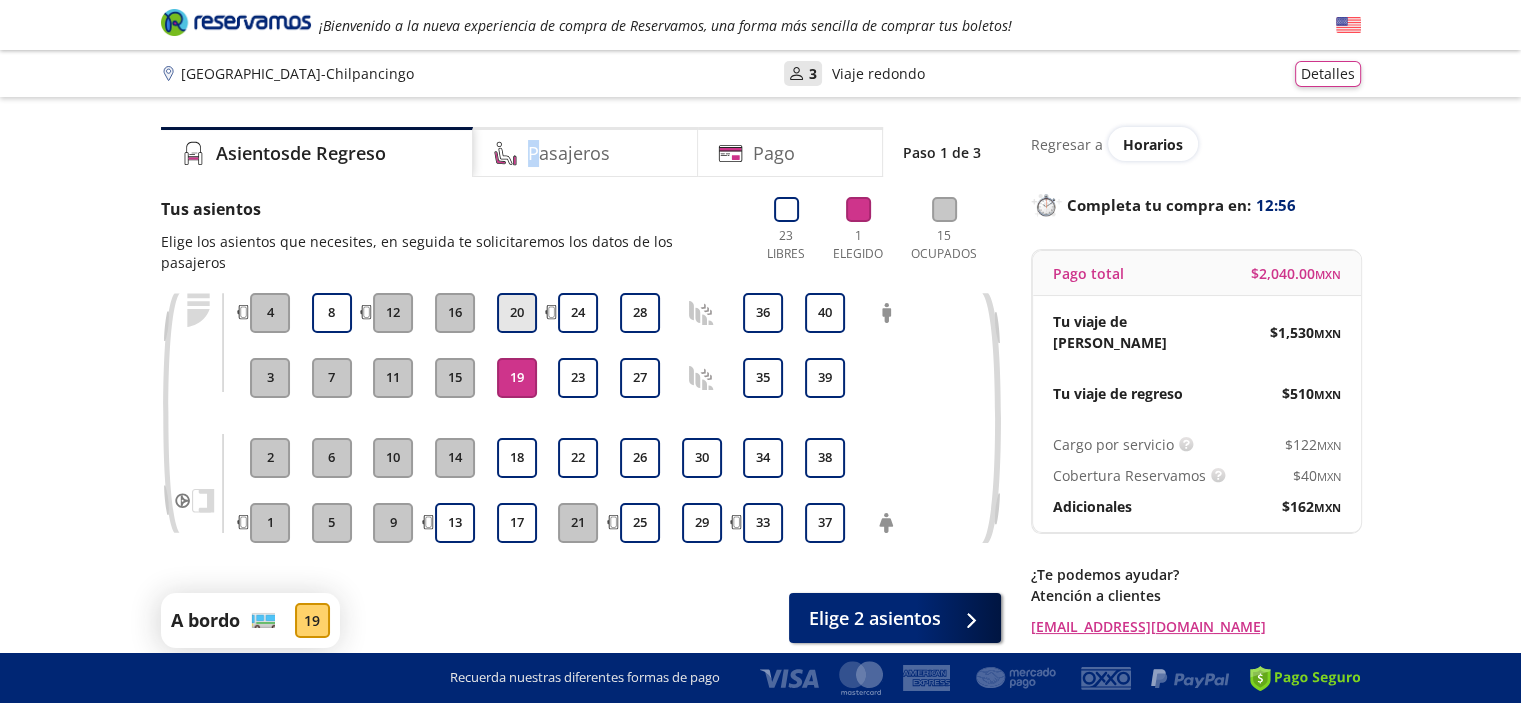 click on "20" at bounding box center [517, 313] 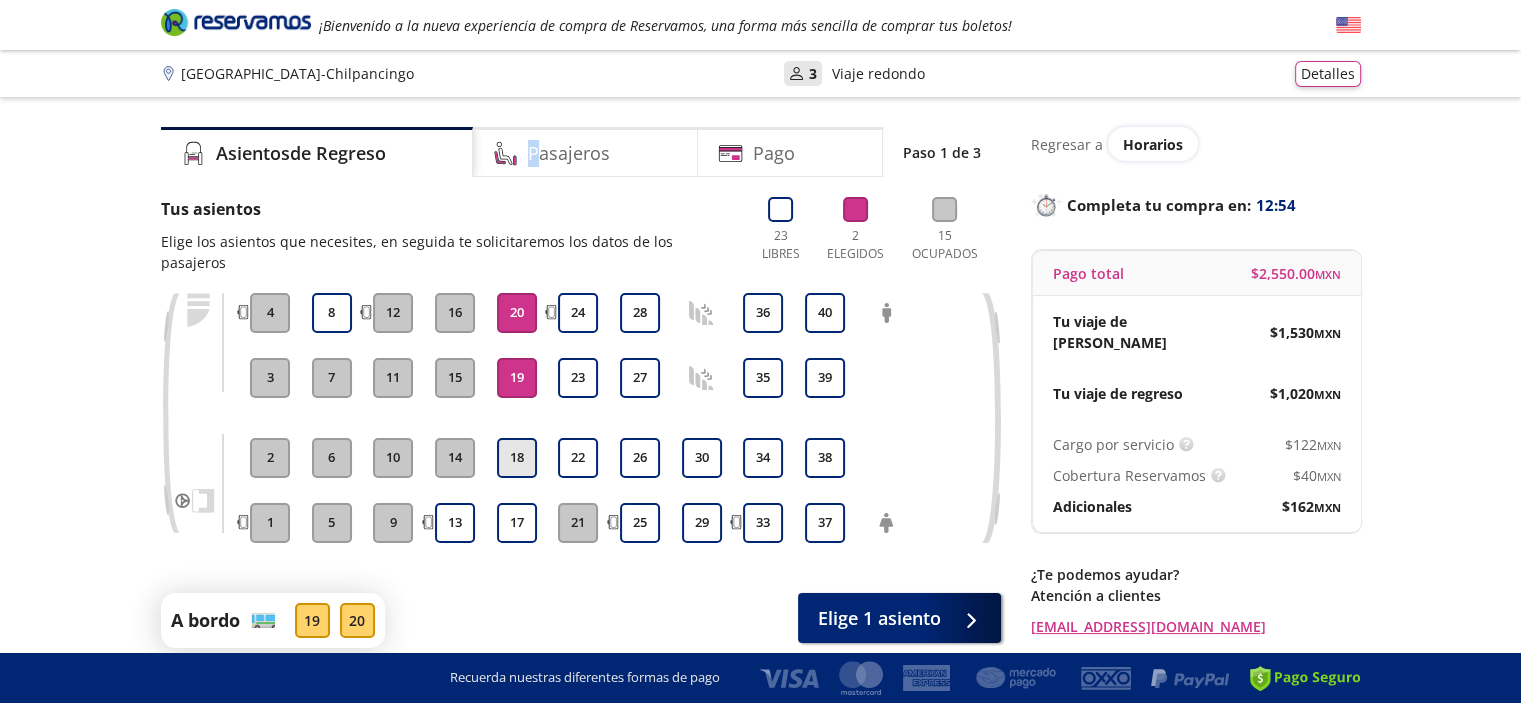 click on "18" at bounding box center (517, 458) 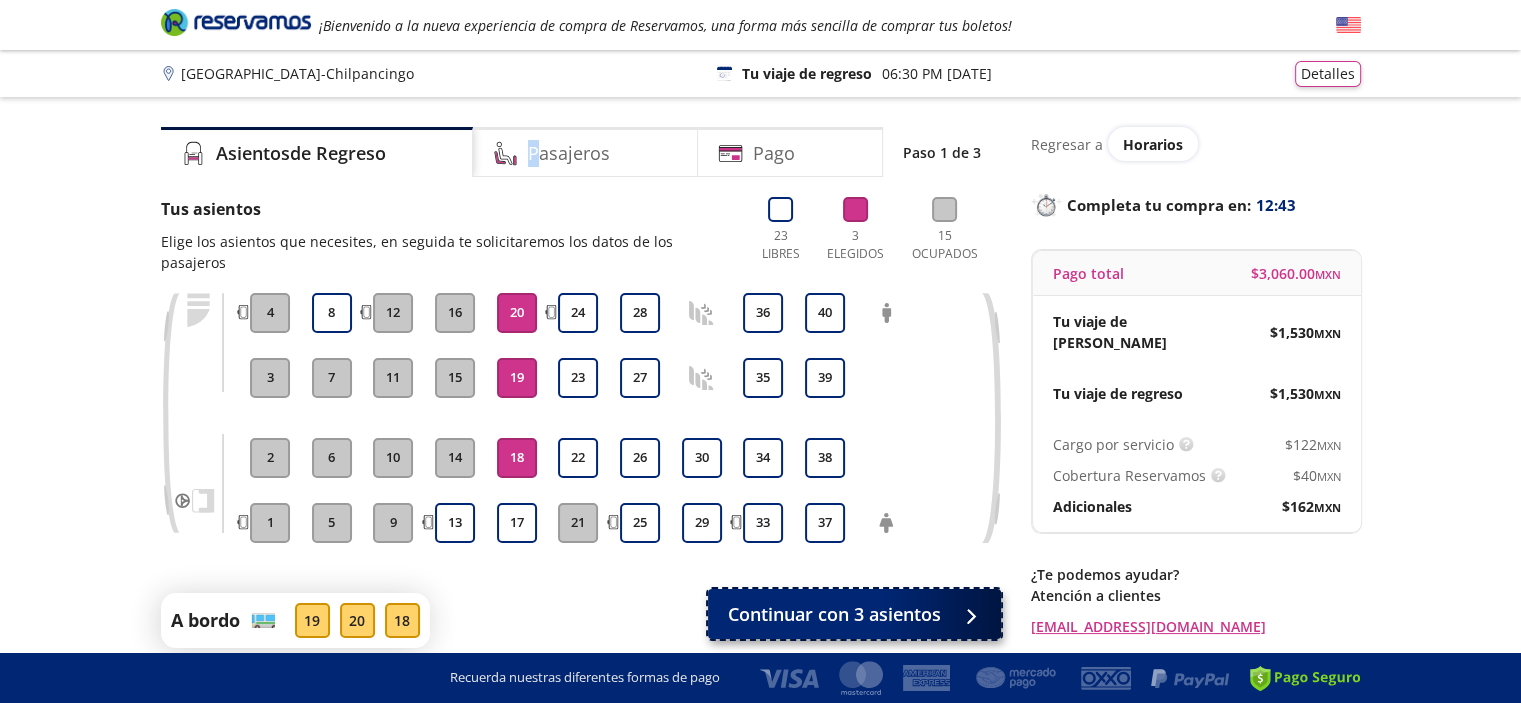 click on "Continuar con 3 asientos" at bounding box center [834, 614] 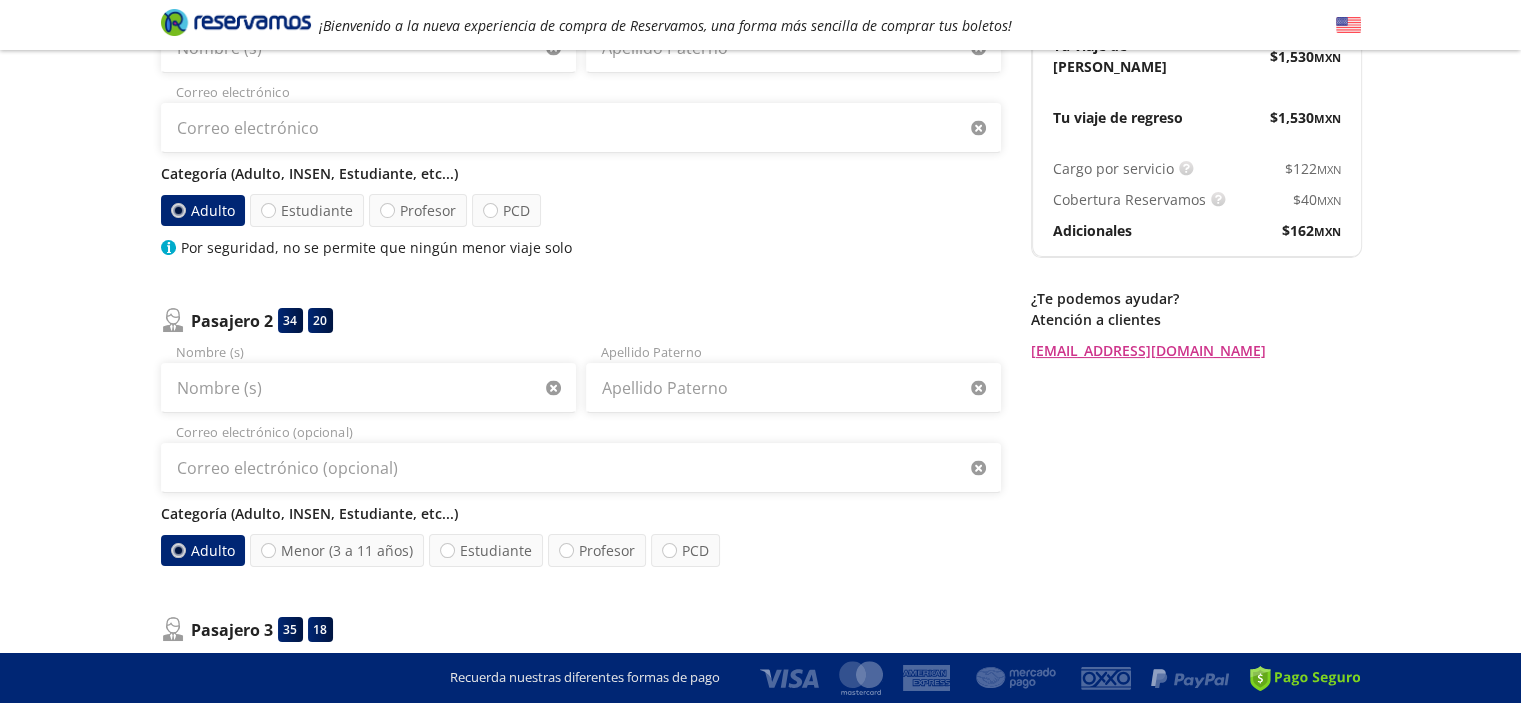 scroll, scrollTop: 0, scrollLeft: 0, axis: both 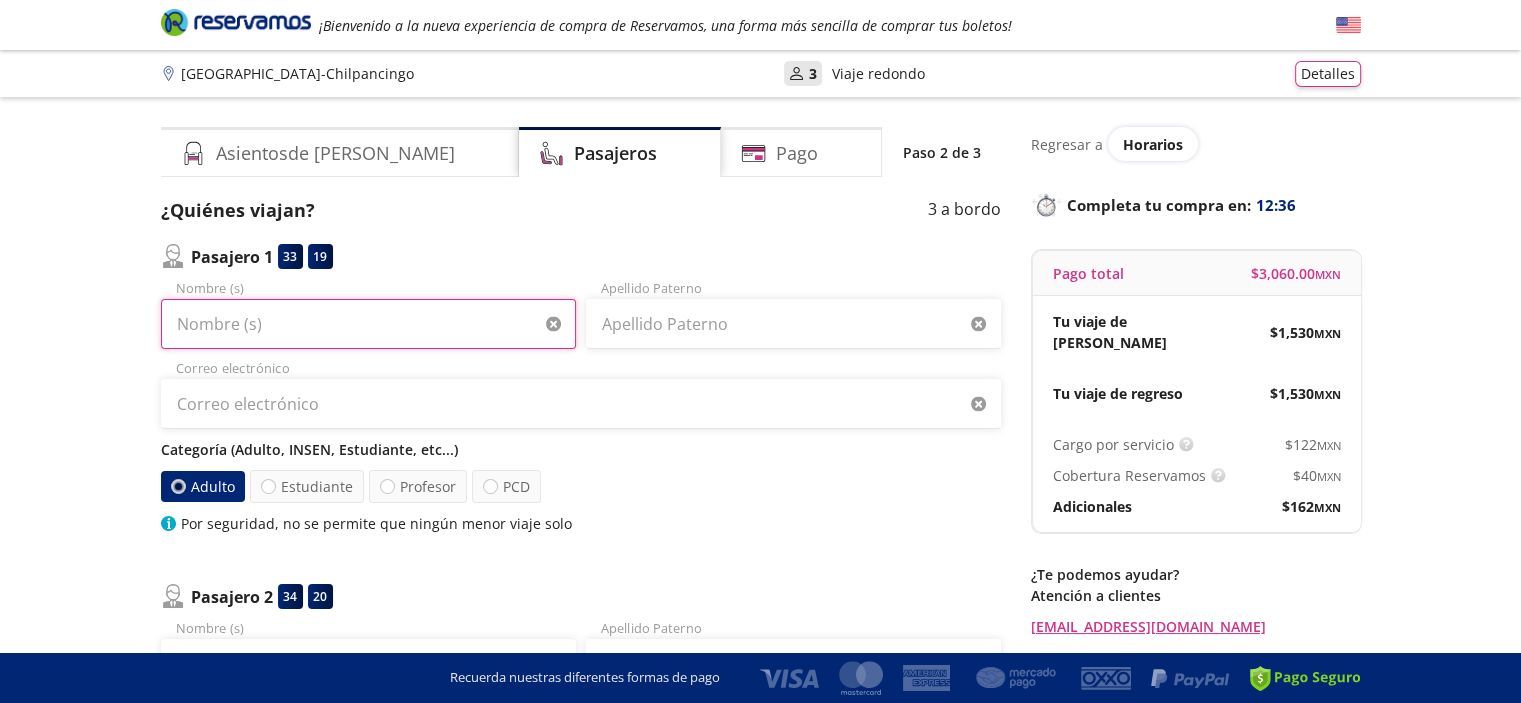 click on "Nombre (s)" at bounding box center (368, 324) 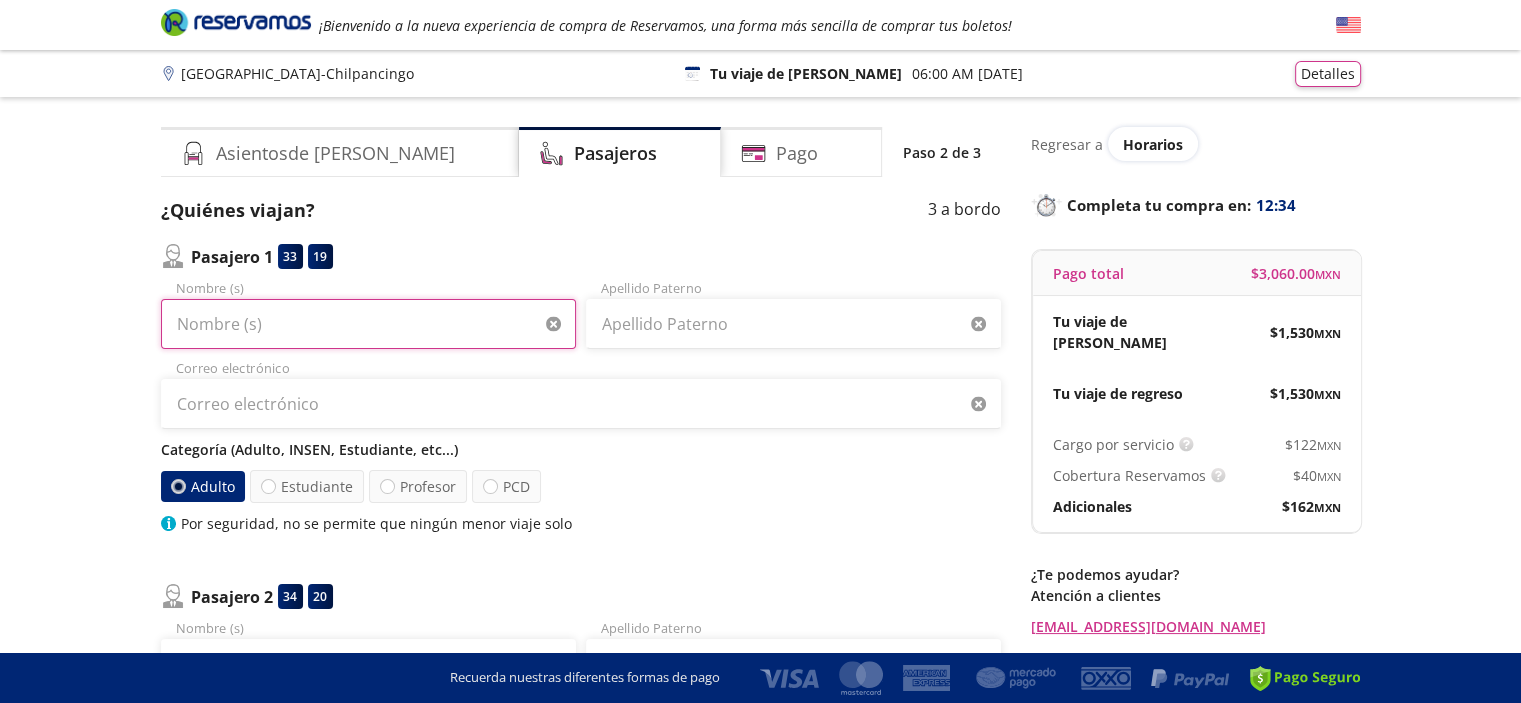 type on "SABINO" 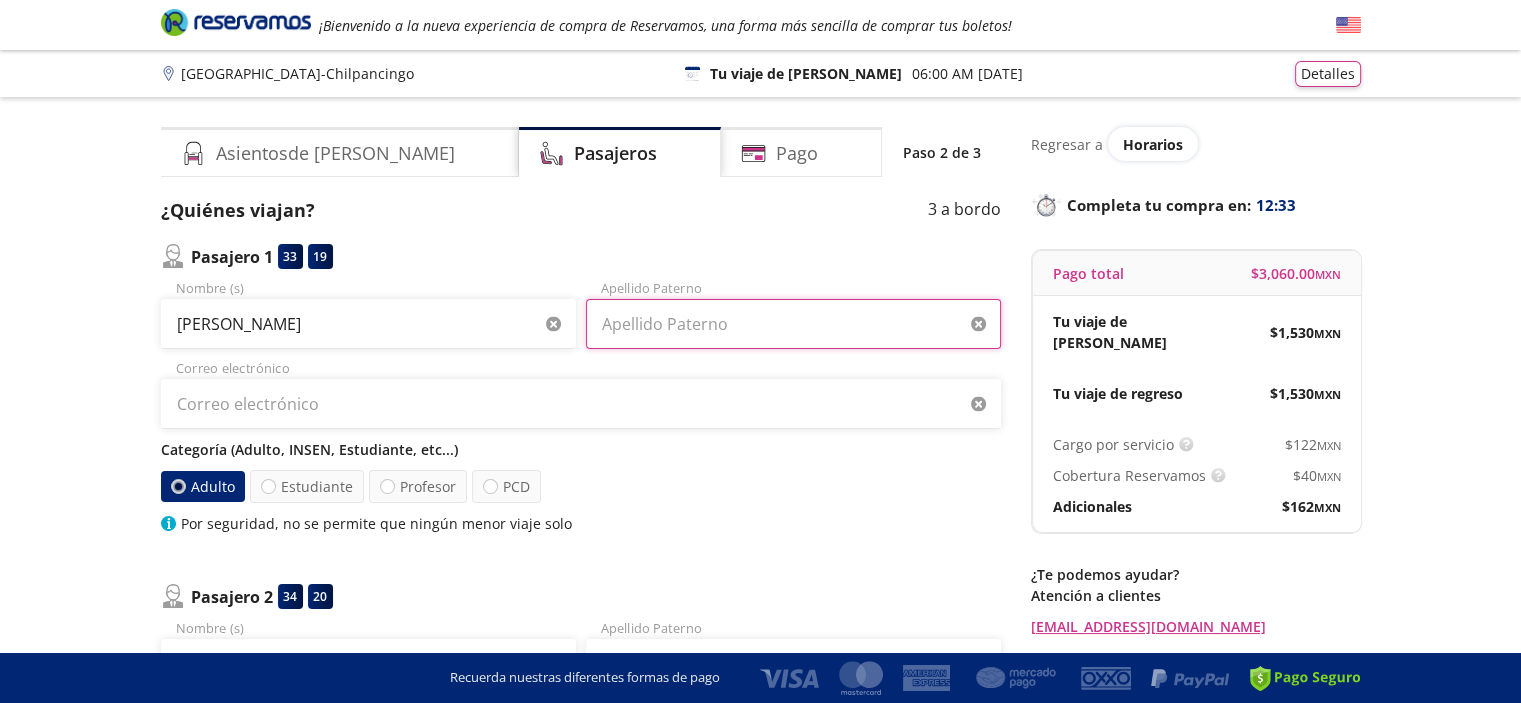 click on "Apellido Paterno" at bounding box center [793, 324] 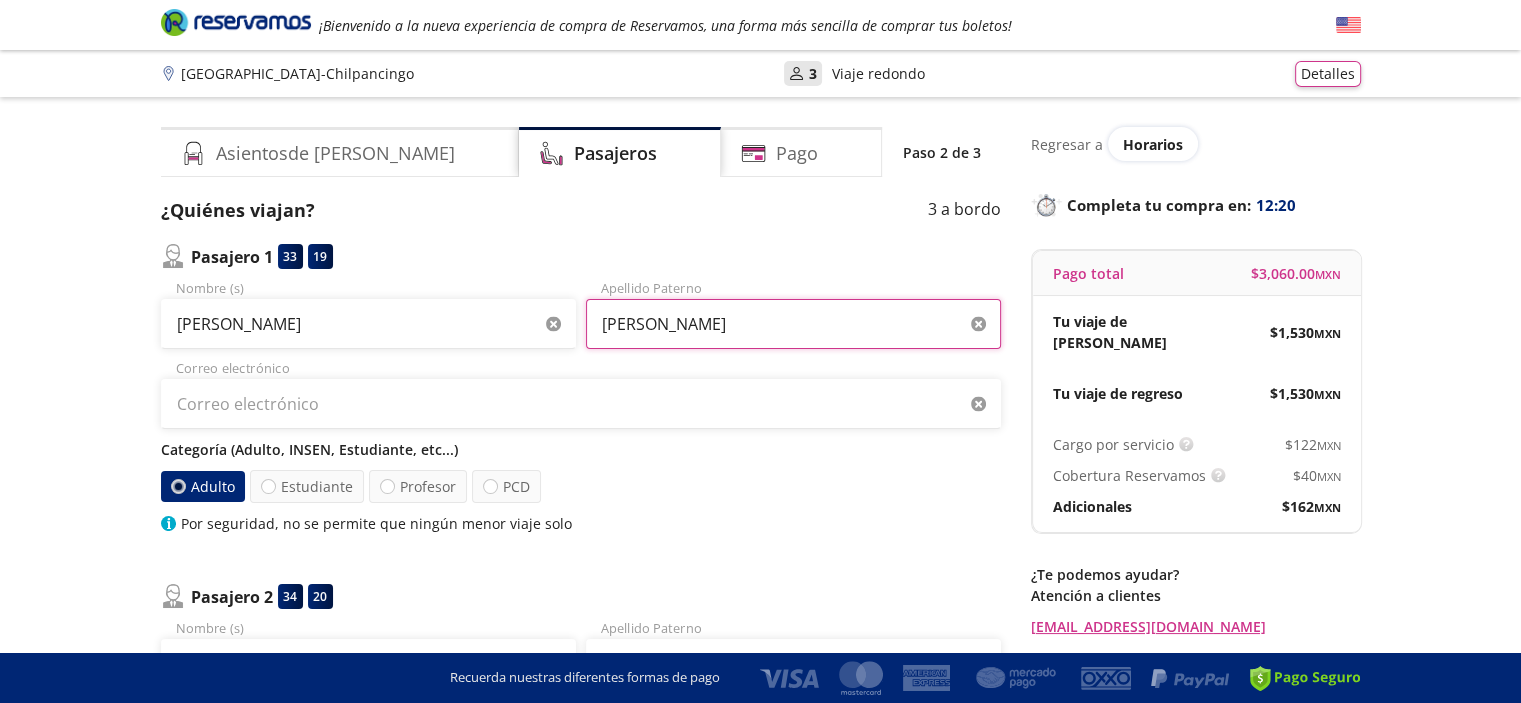 type on "VAZQUEZ ARAUJO" 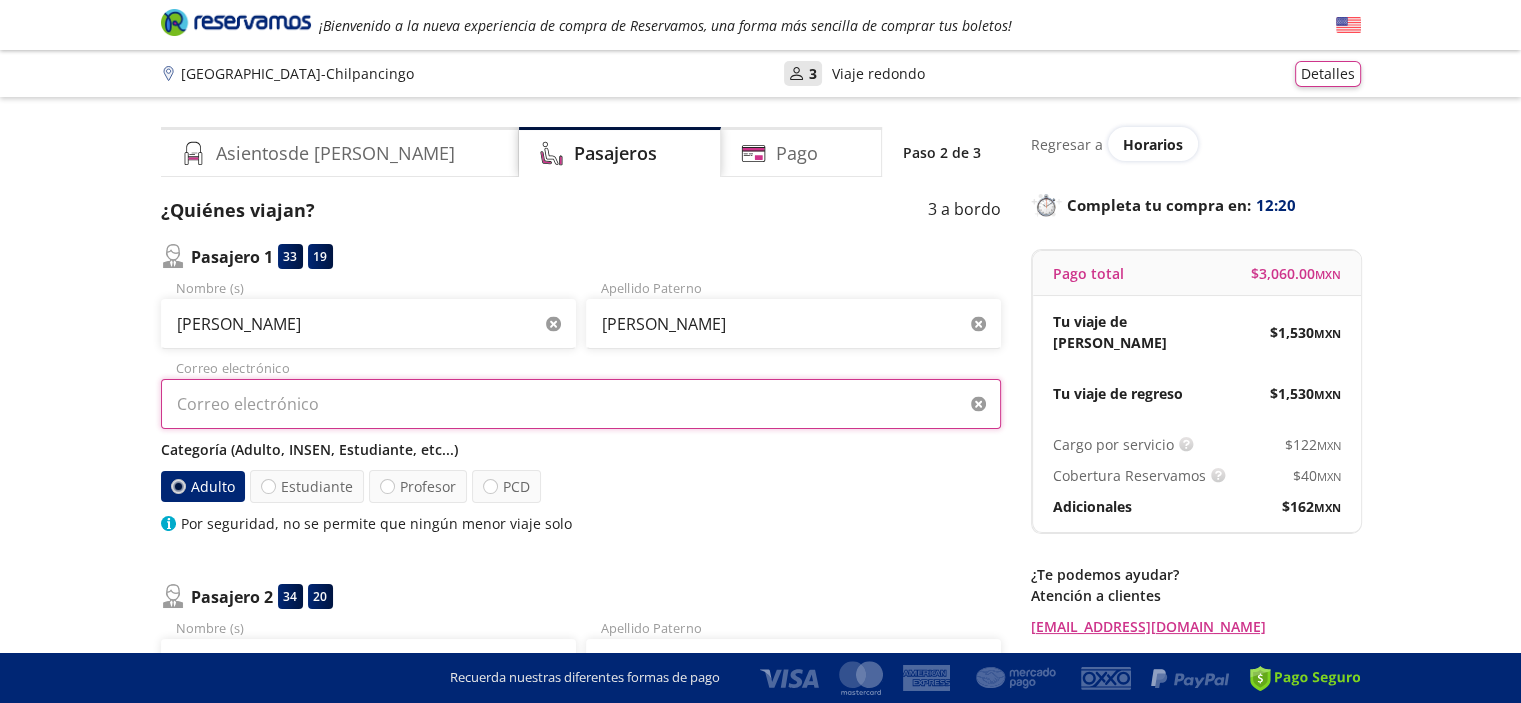 click on "Correo electrónico" at bounding box center [581, 404] 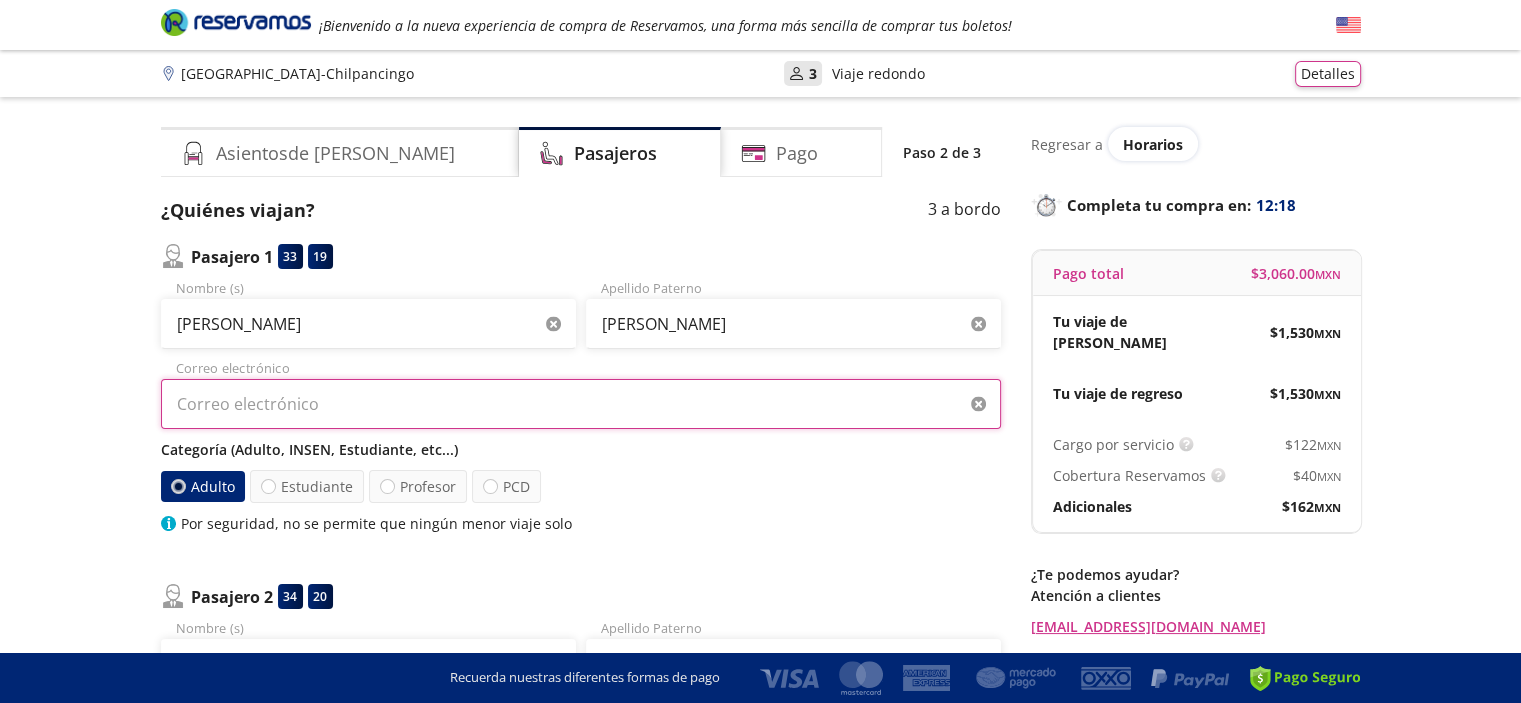 type on "savaar.cicd@gmail.com" 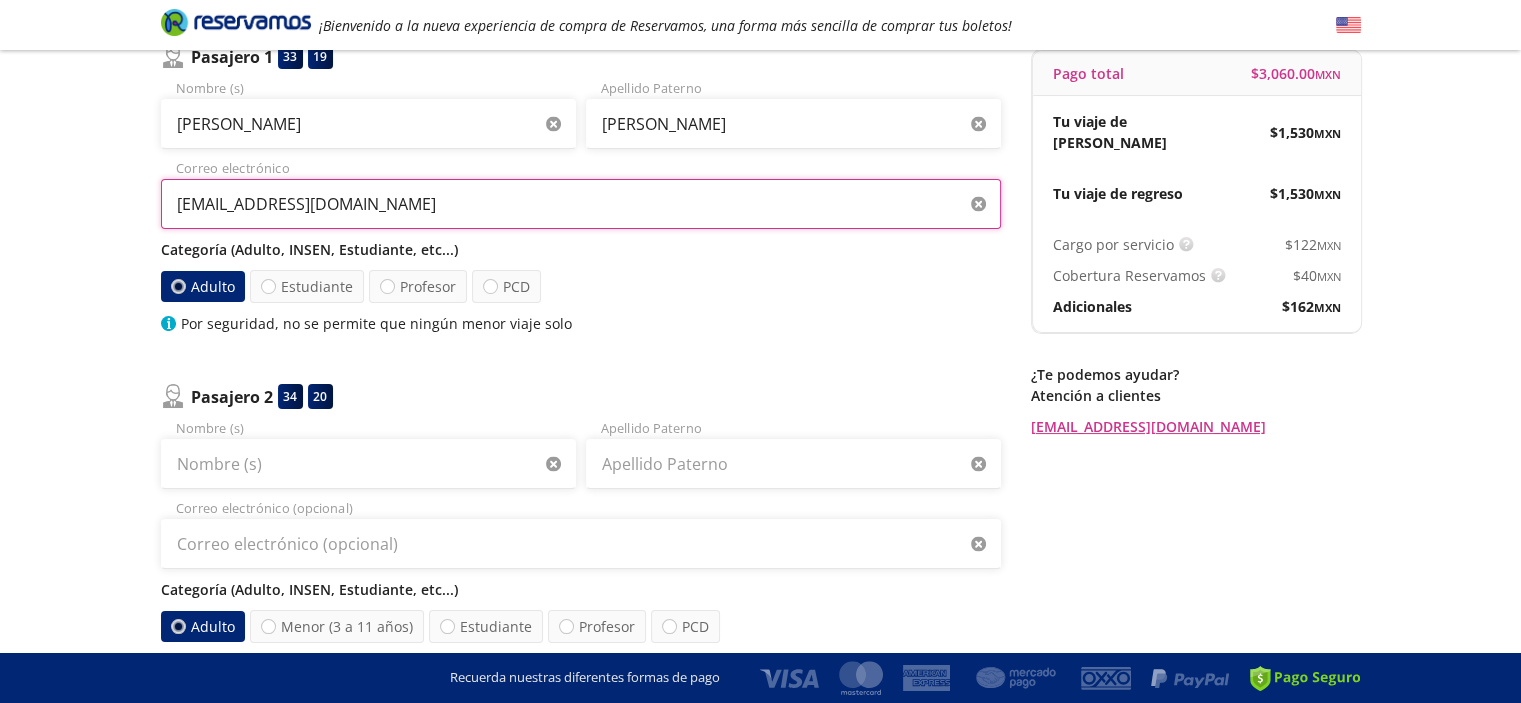 scroll, scrollTop: 300, scrollLeft: 0, axis: vertical 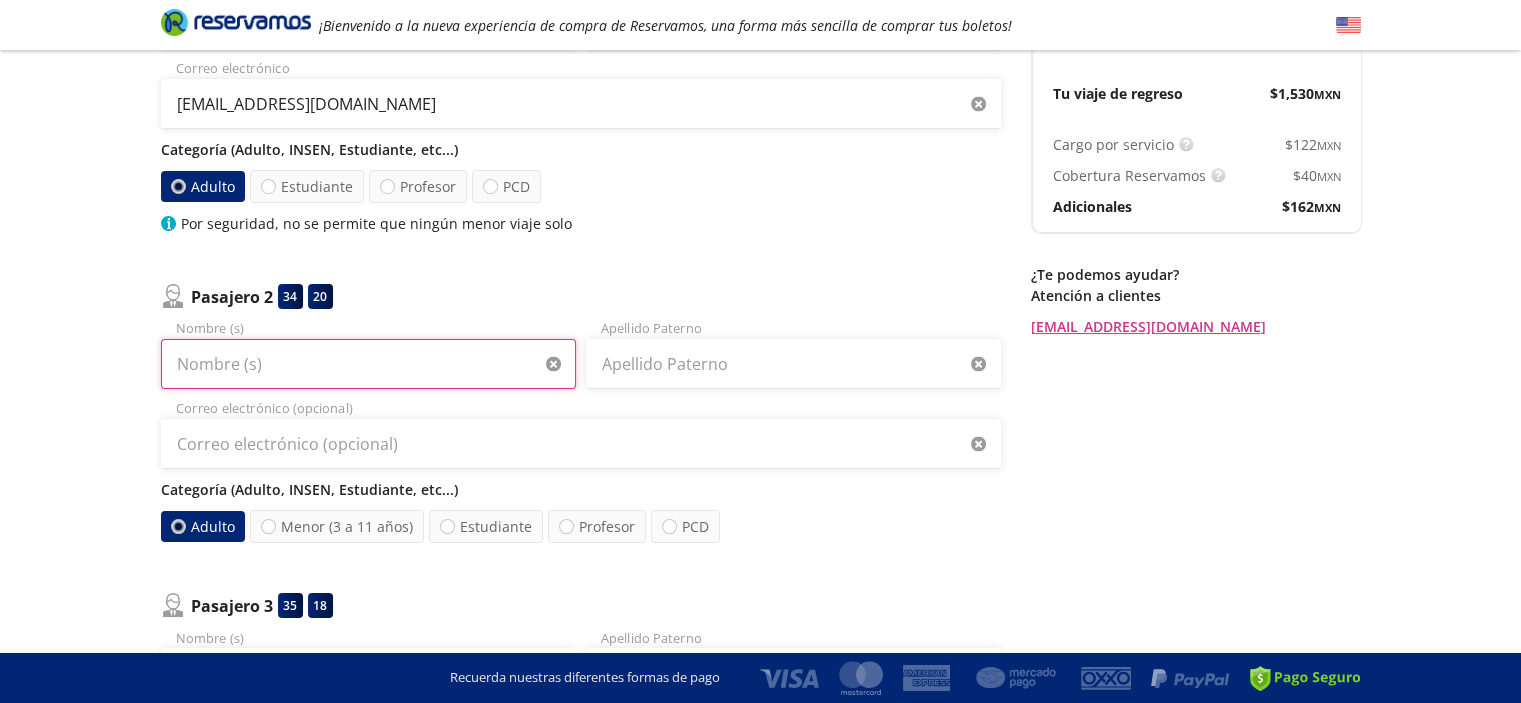 click on "Nombre (s)" at bounding box center (368, 364) 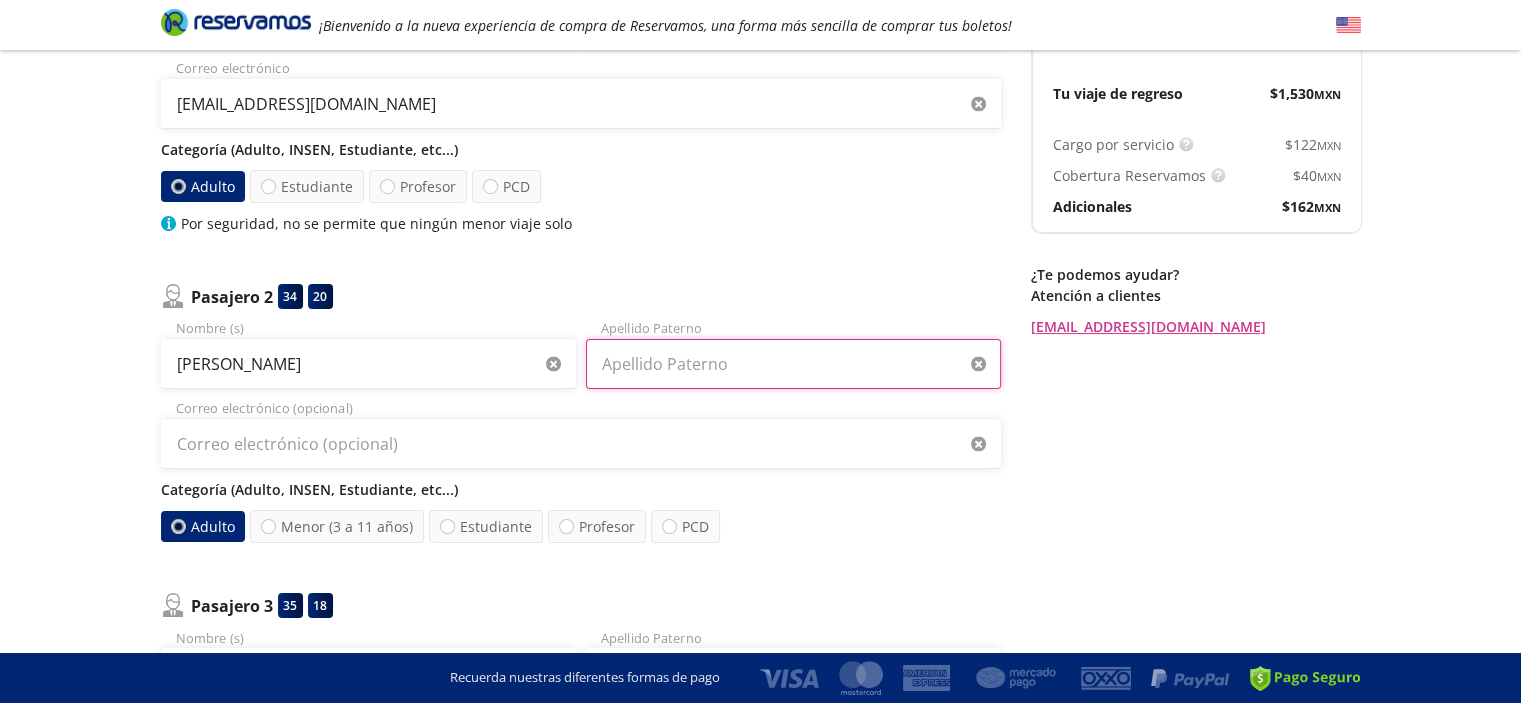 click on "Apellido Paterno" at bounding box center (793, 364) 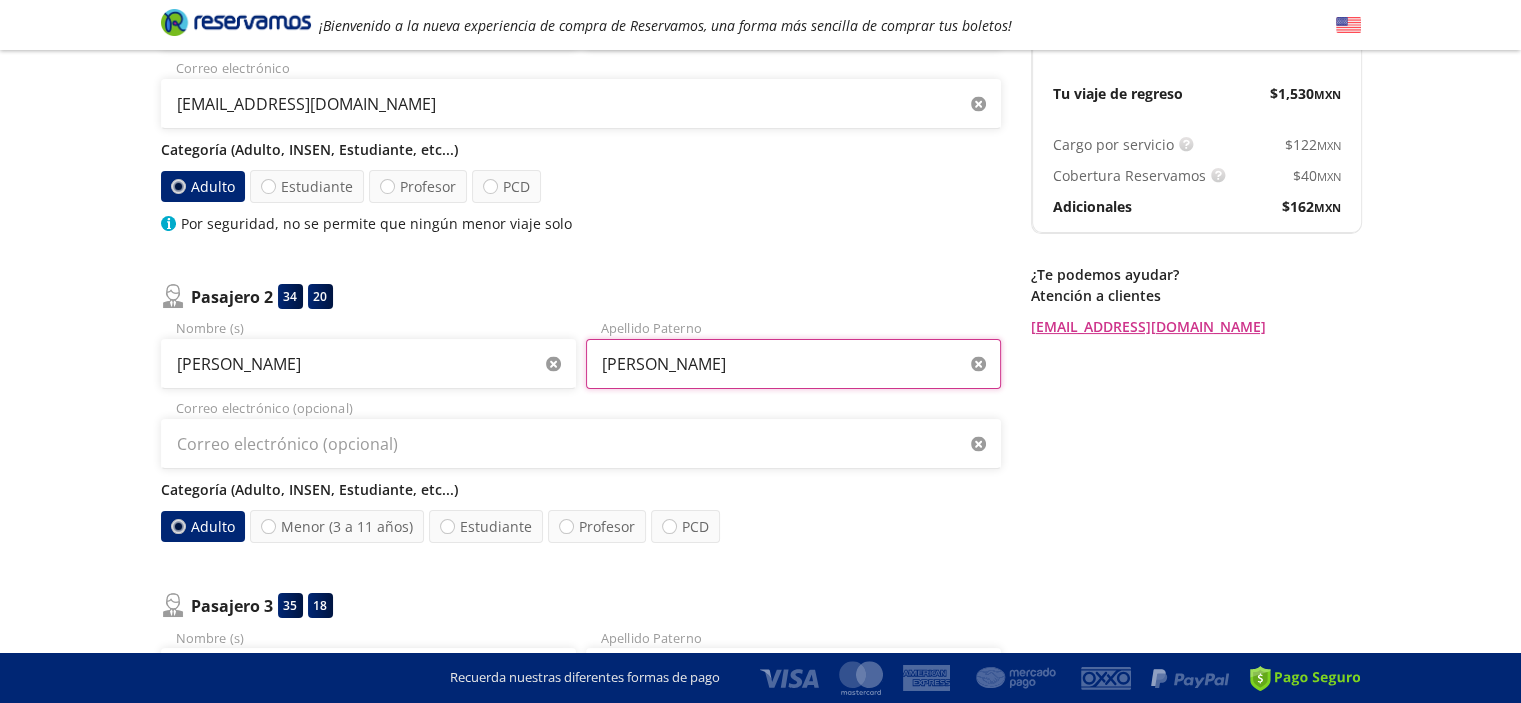 type on "ROJAS CARMONA" 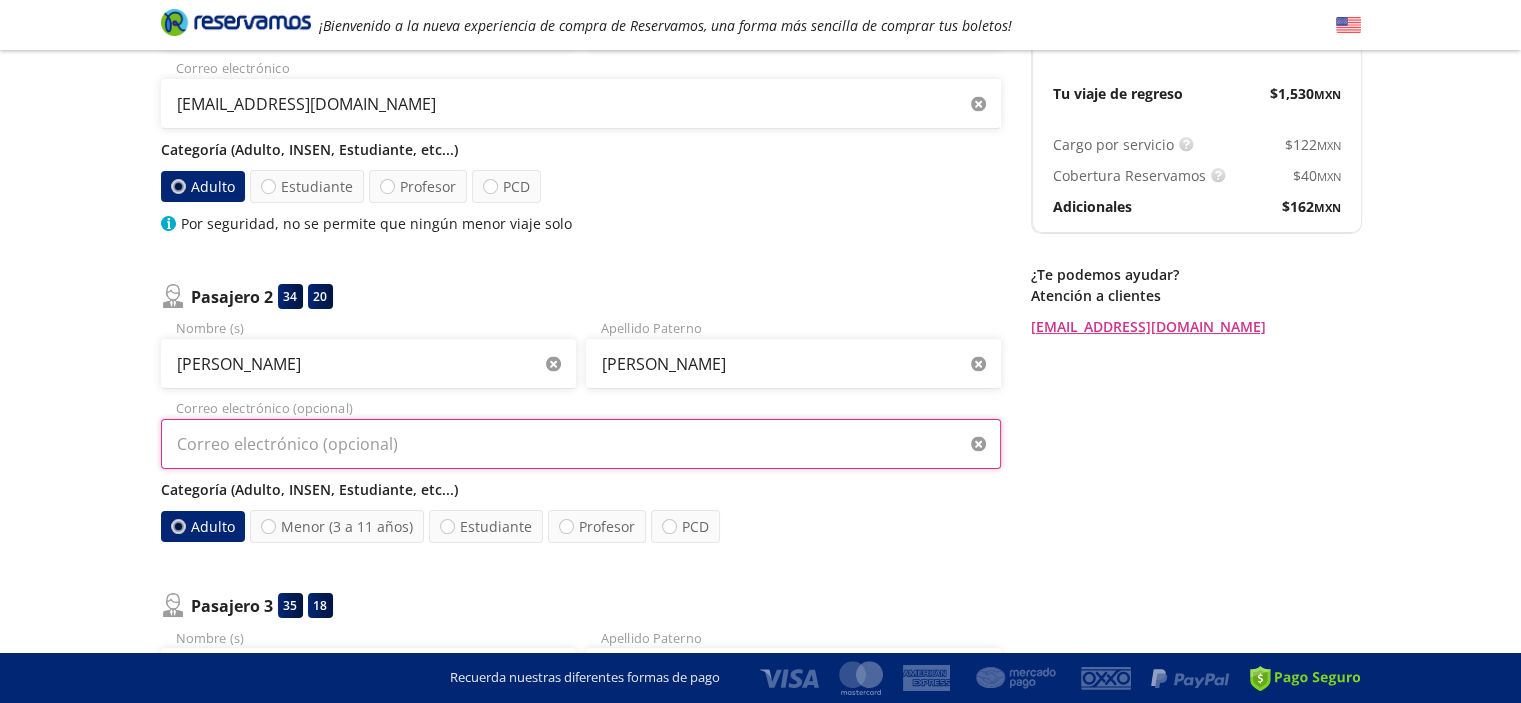 click on "Correo electrónico (opcional)" at bounding box center (581, 444) 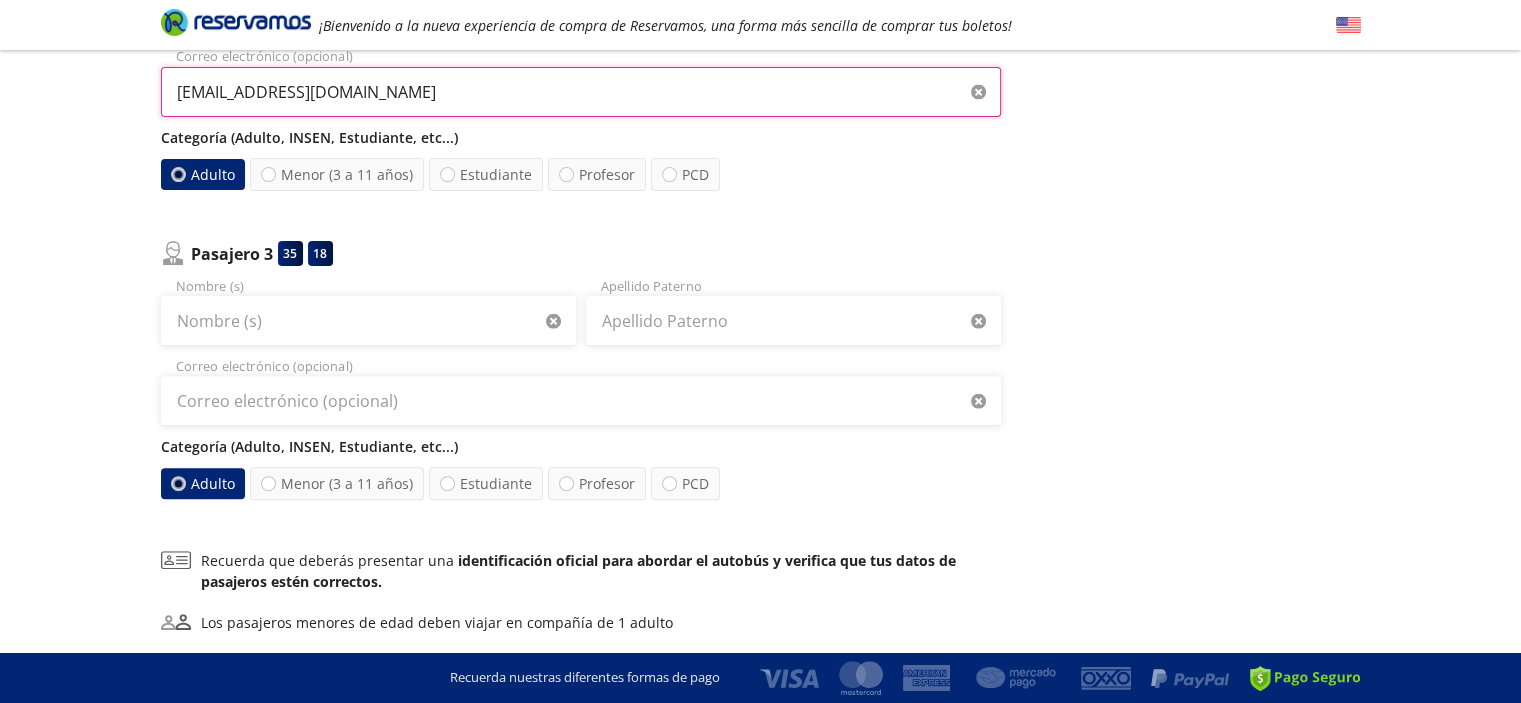 scroll, scrollTop: 700, scrollLeft: 0, axis: vertical 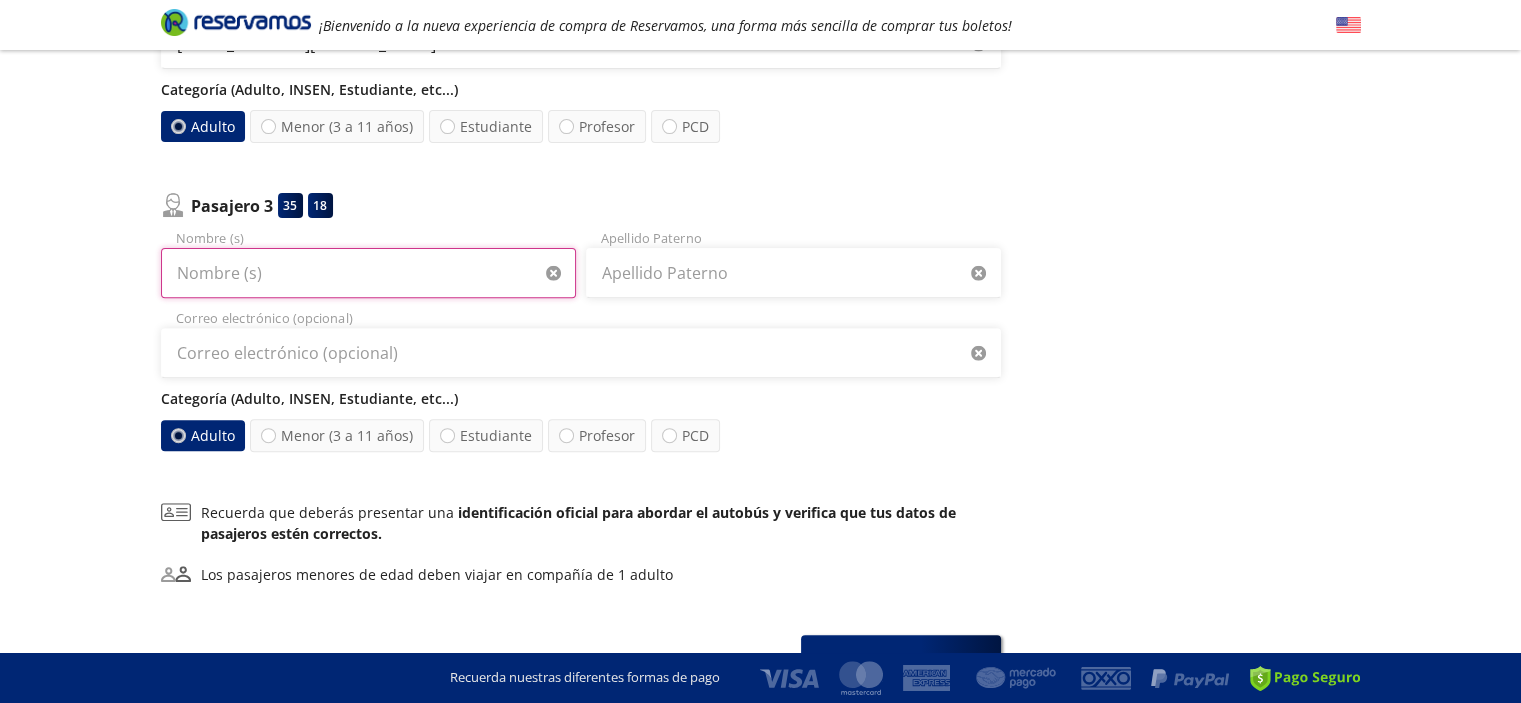 click on "Nombre (s)" at bounding box center [368, 273] 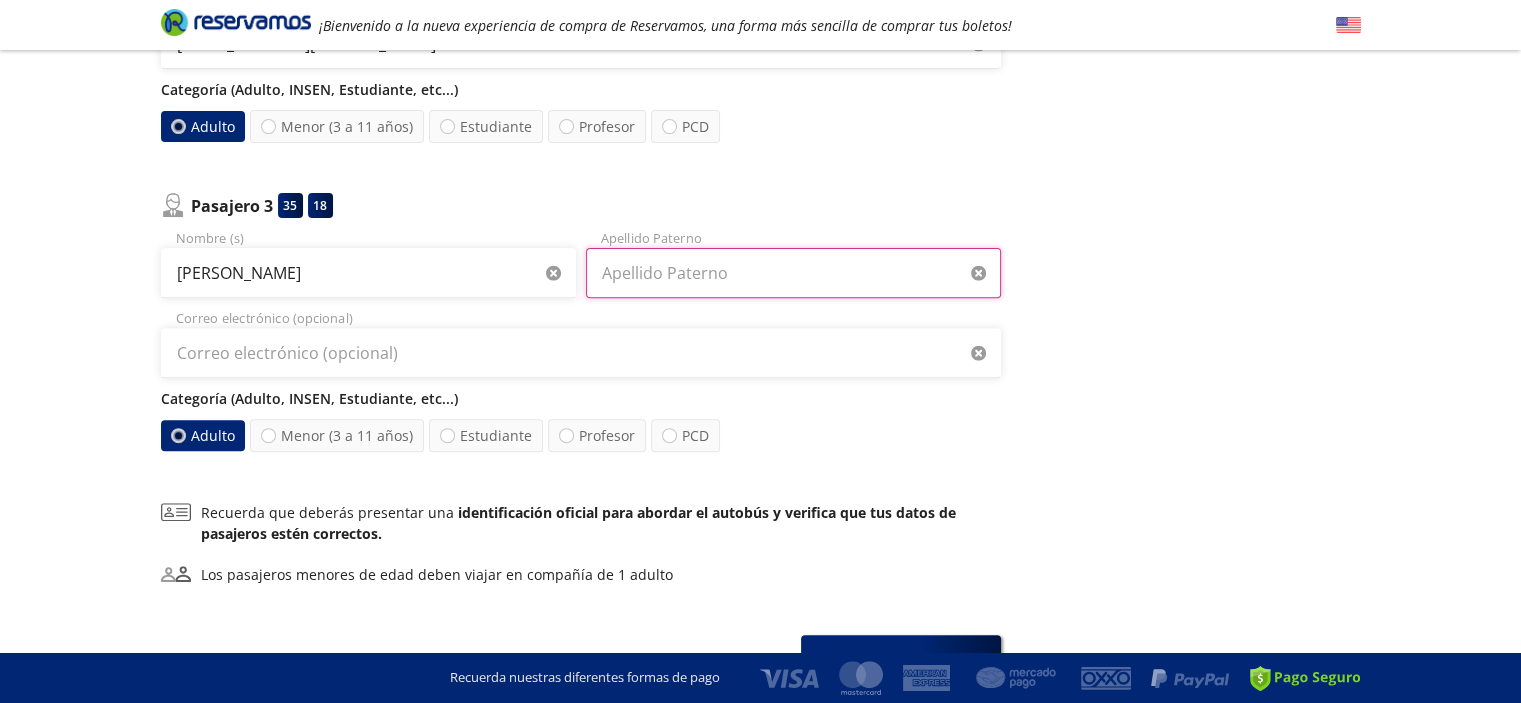click on "Apellido Paterno" at bounding box center (793, 273) 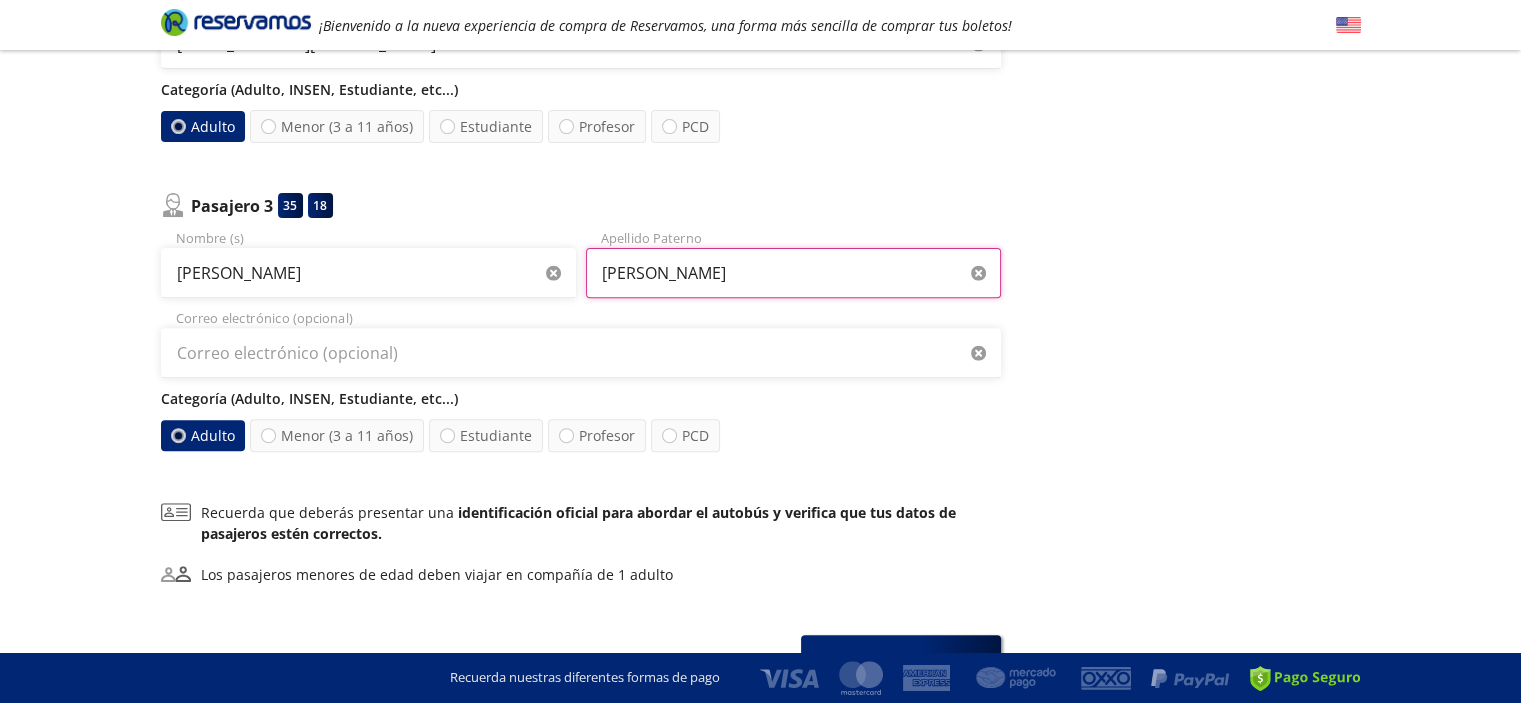 type on "SALAZAR ROJAS" 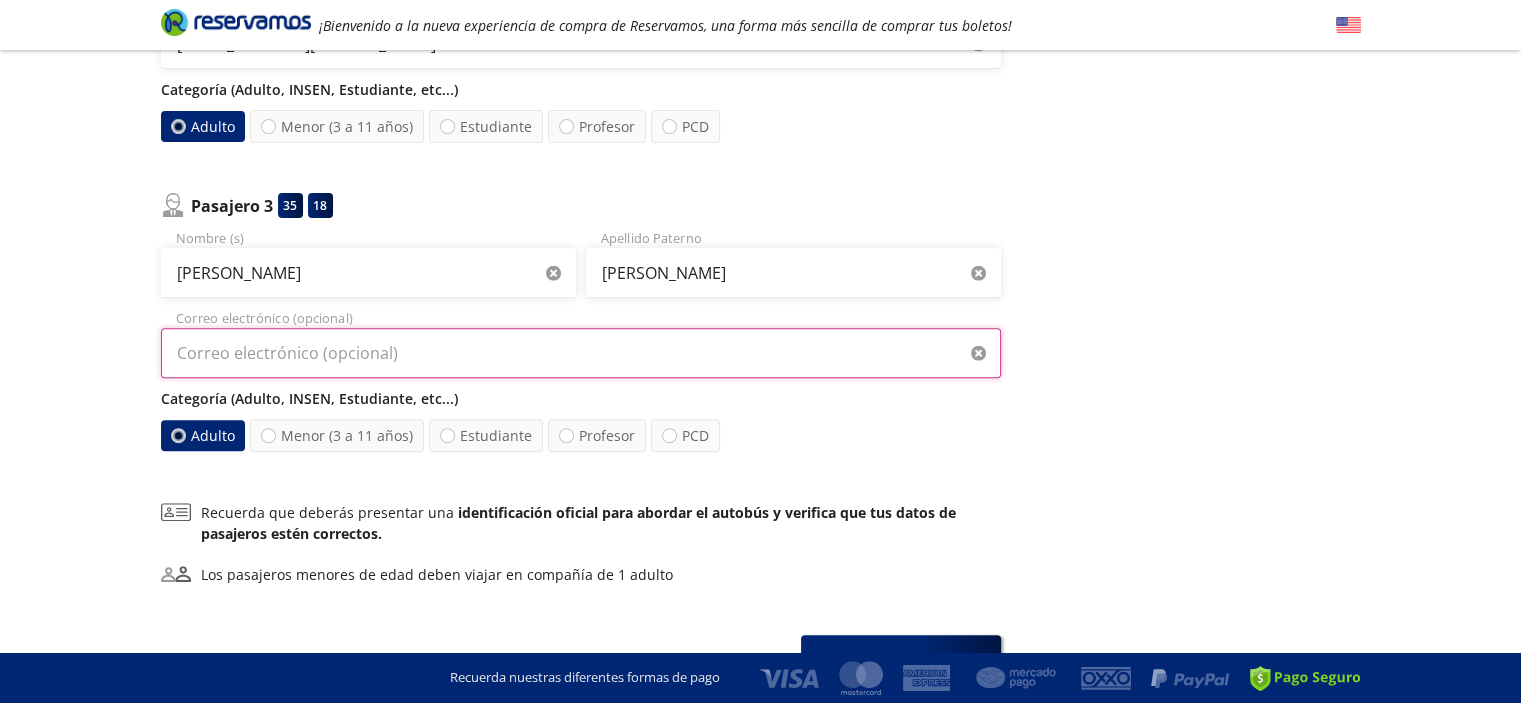 click on "Correo electrónico (opcional)" at bounding box center (581, 353) 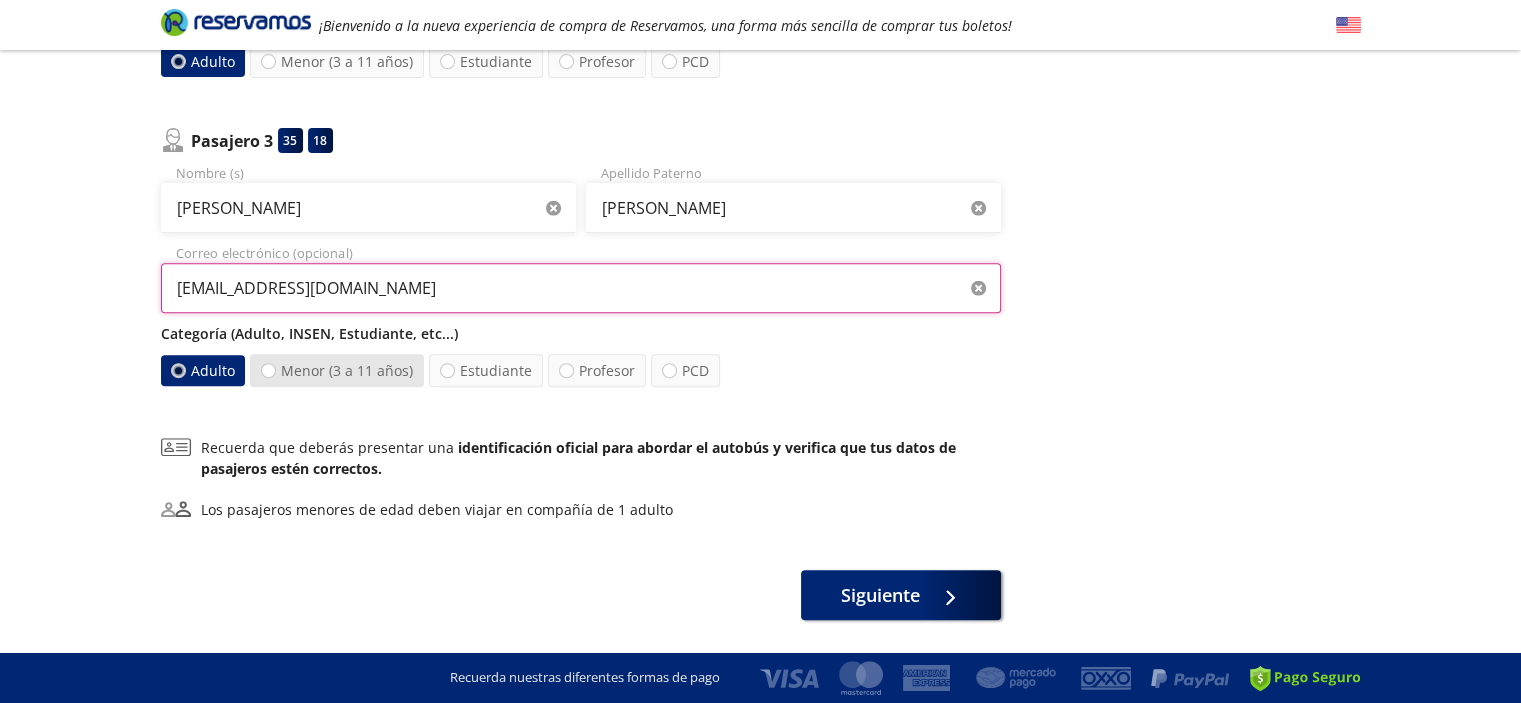 scroll, scrollTop: 800, scrollLeft: 0, axis: vertical 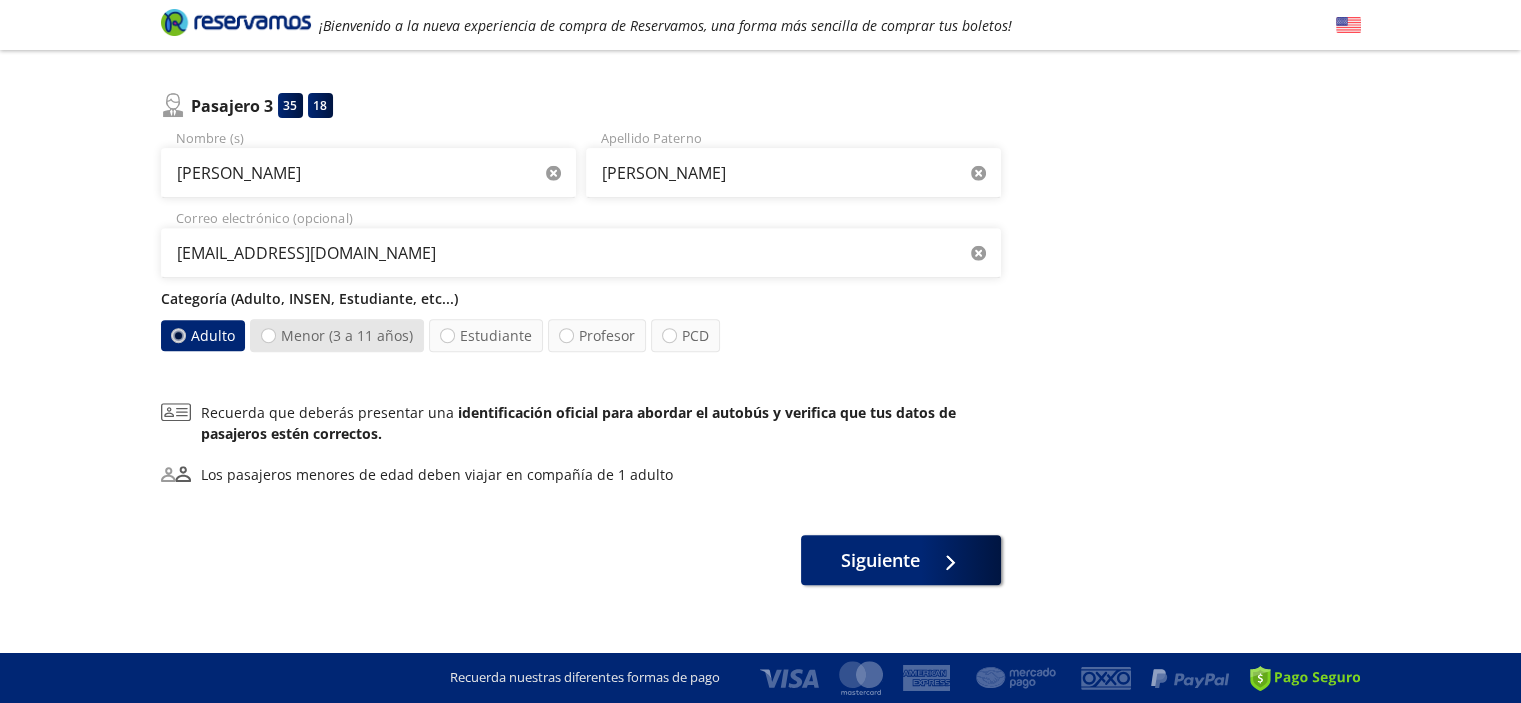 click on "Menor (3 a 11 años)" at bounding box center (337, 335) 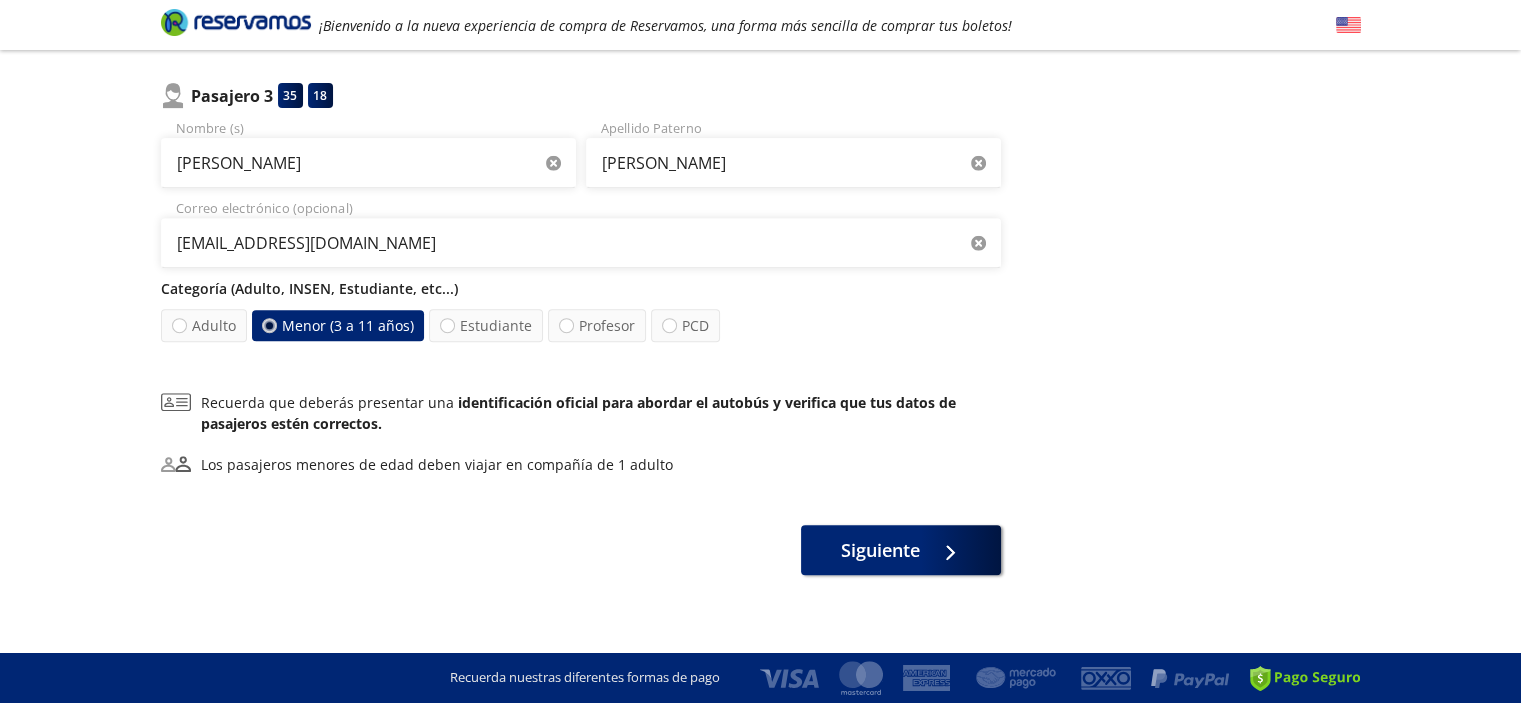 scroll, scrollTop: 820, scrollLeft: 0, axis: vertical 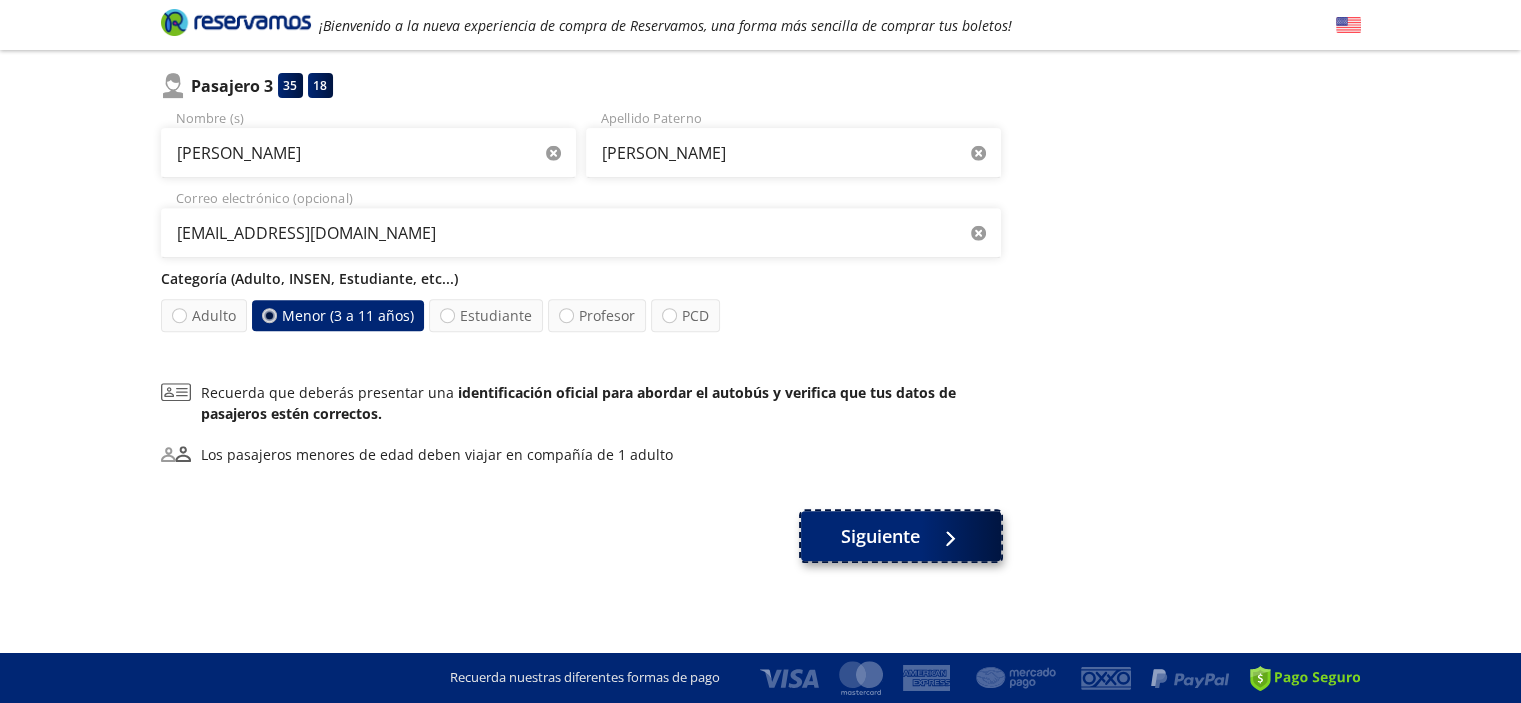 click on "Siguiente" at bounding box center (880, 536) 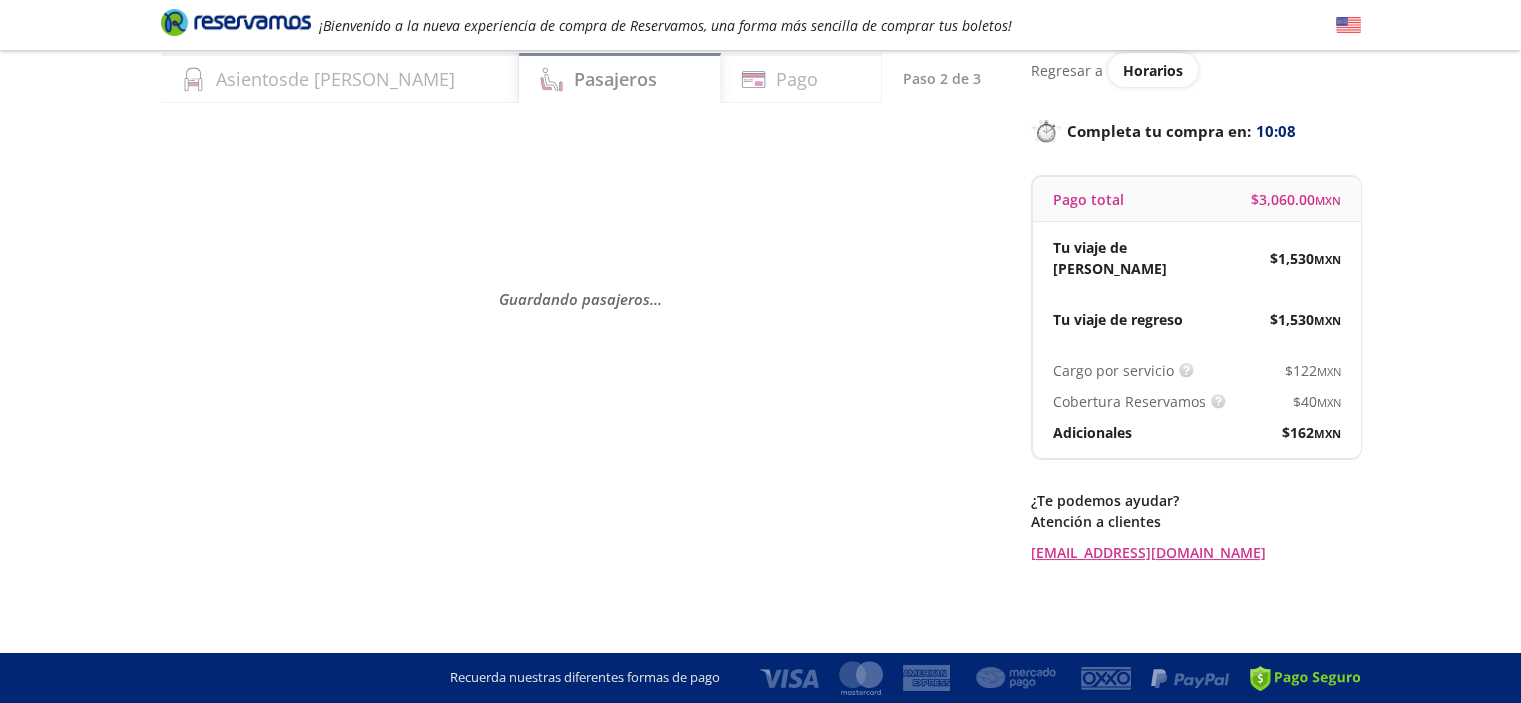 scroll, scrollTop: 0, scrollLeft: 0, axis: both 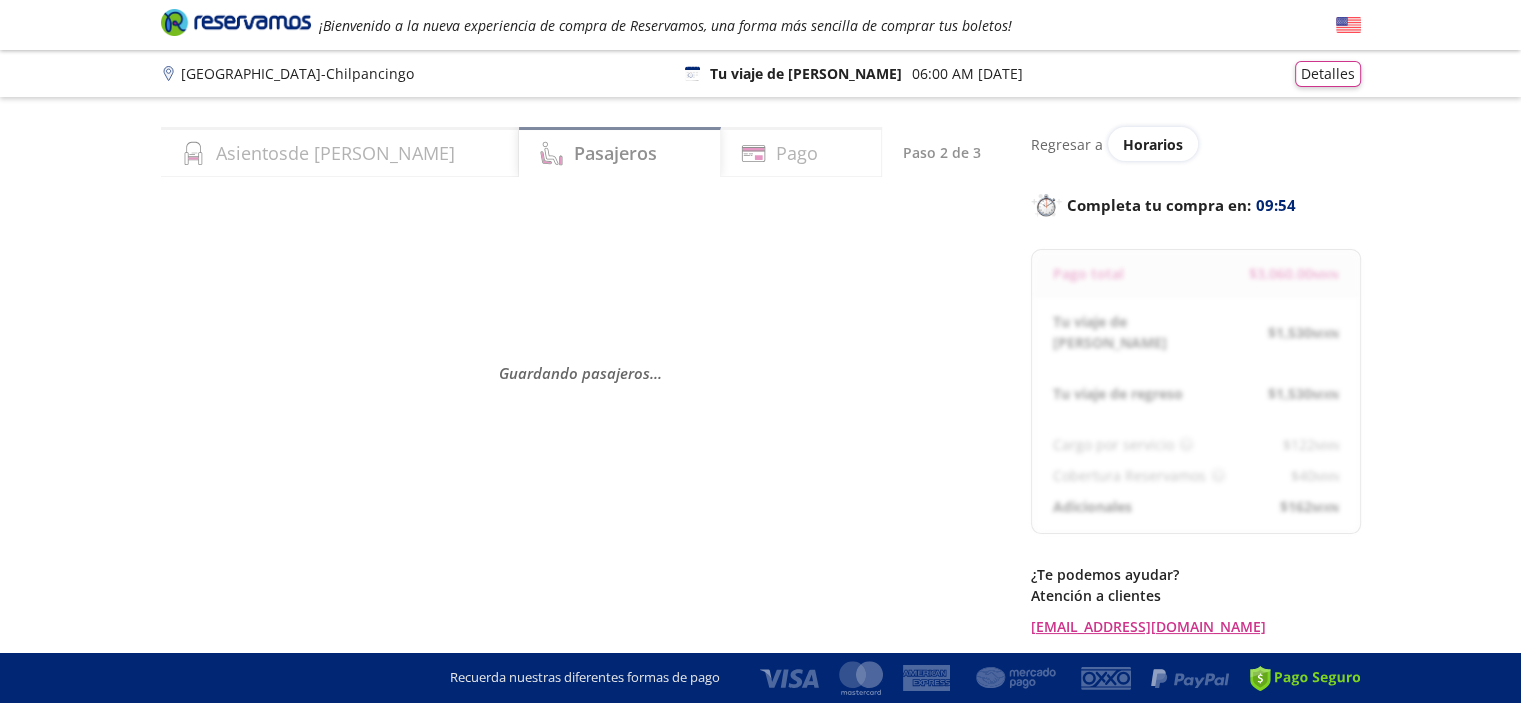 select on "MX" 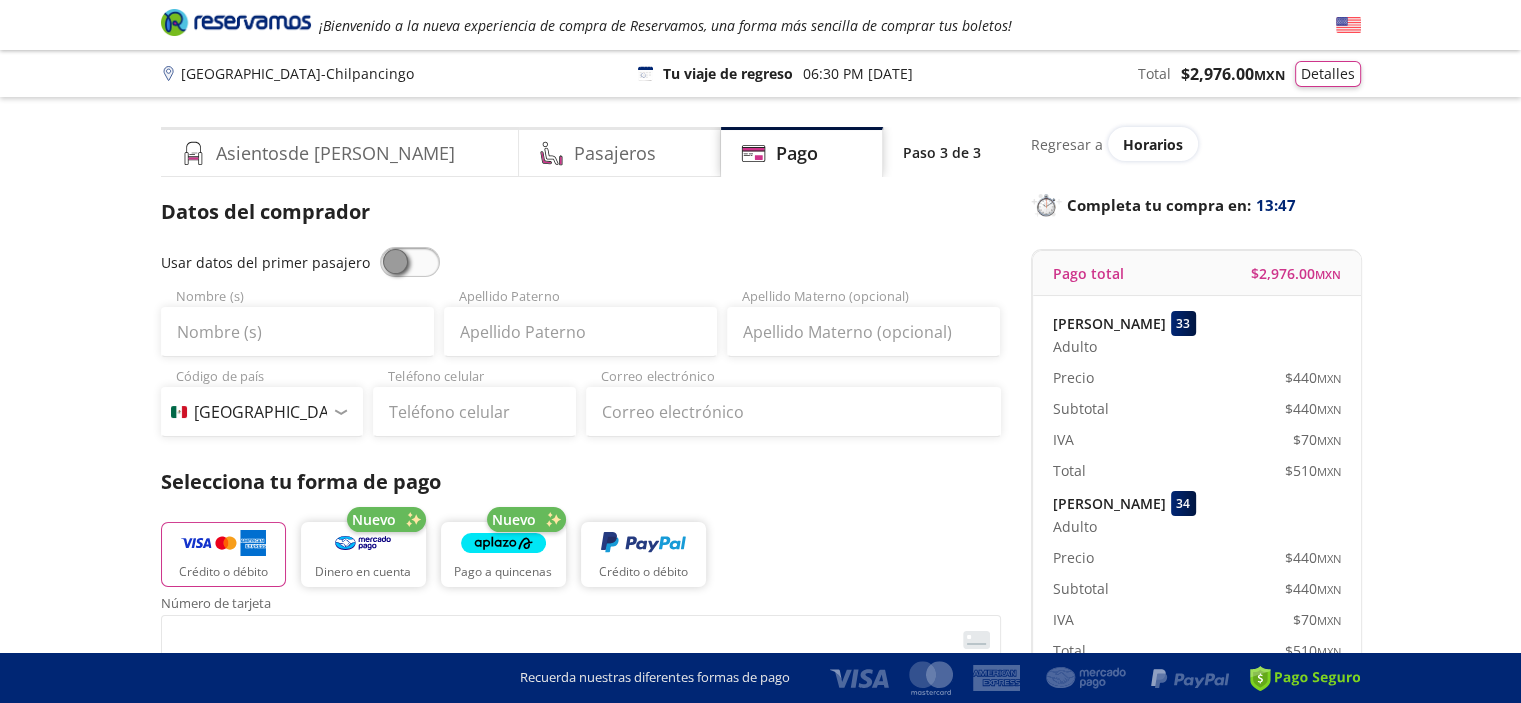 scroll, scrollTop: 100, scrollLeft: 0, axis: vertical 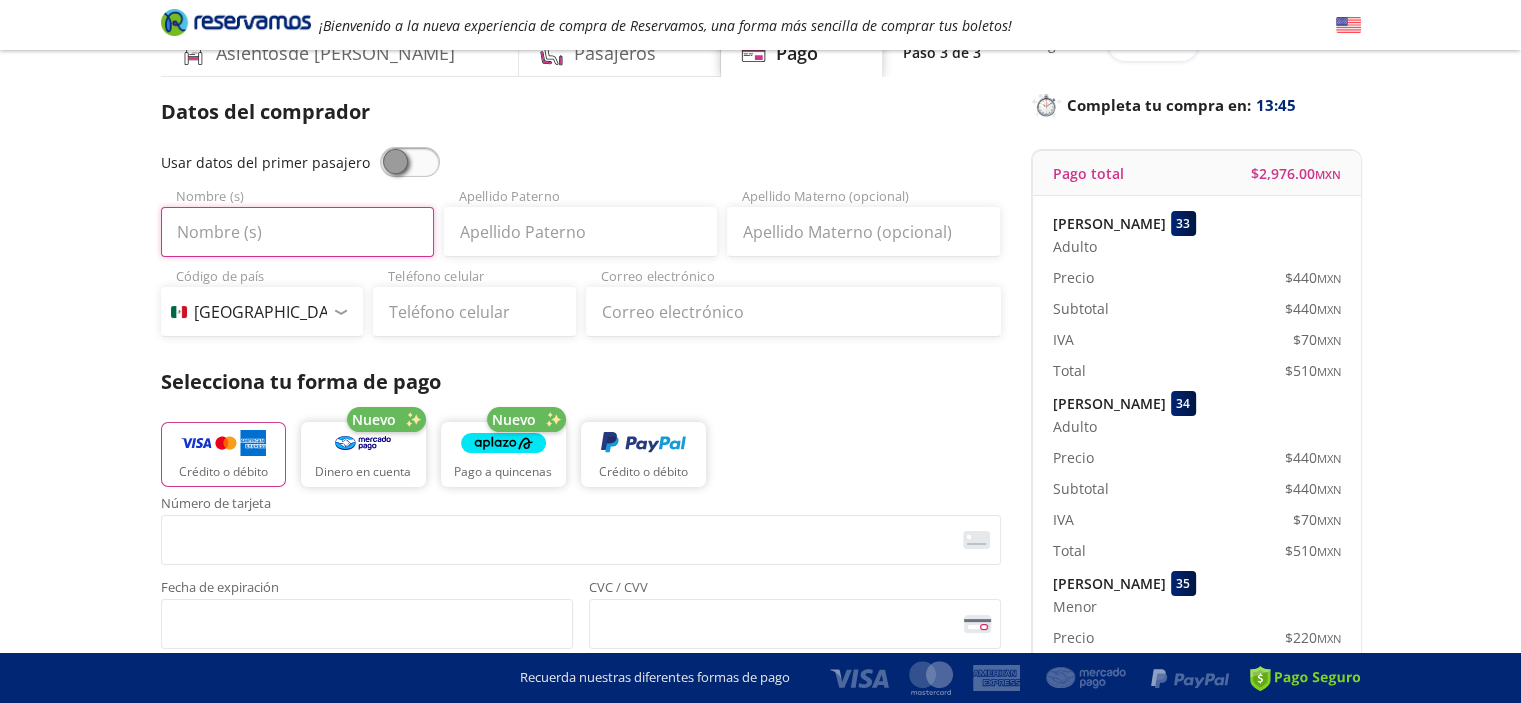 click on "Nombre (s)" at bounding box center (297, 232) 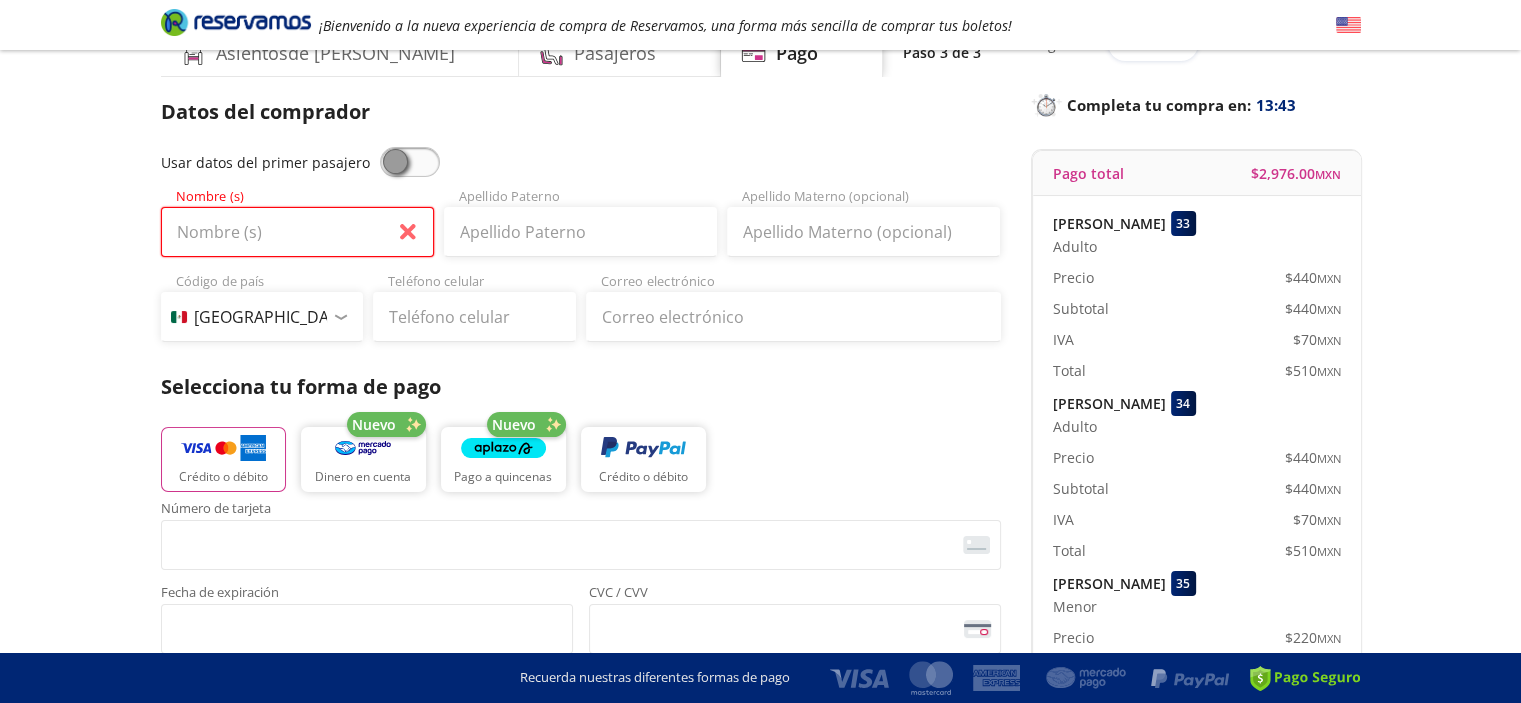 type on "SABINO" 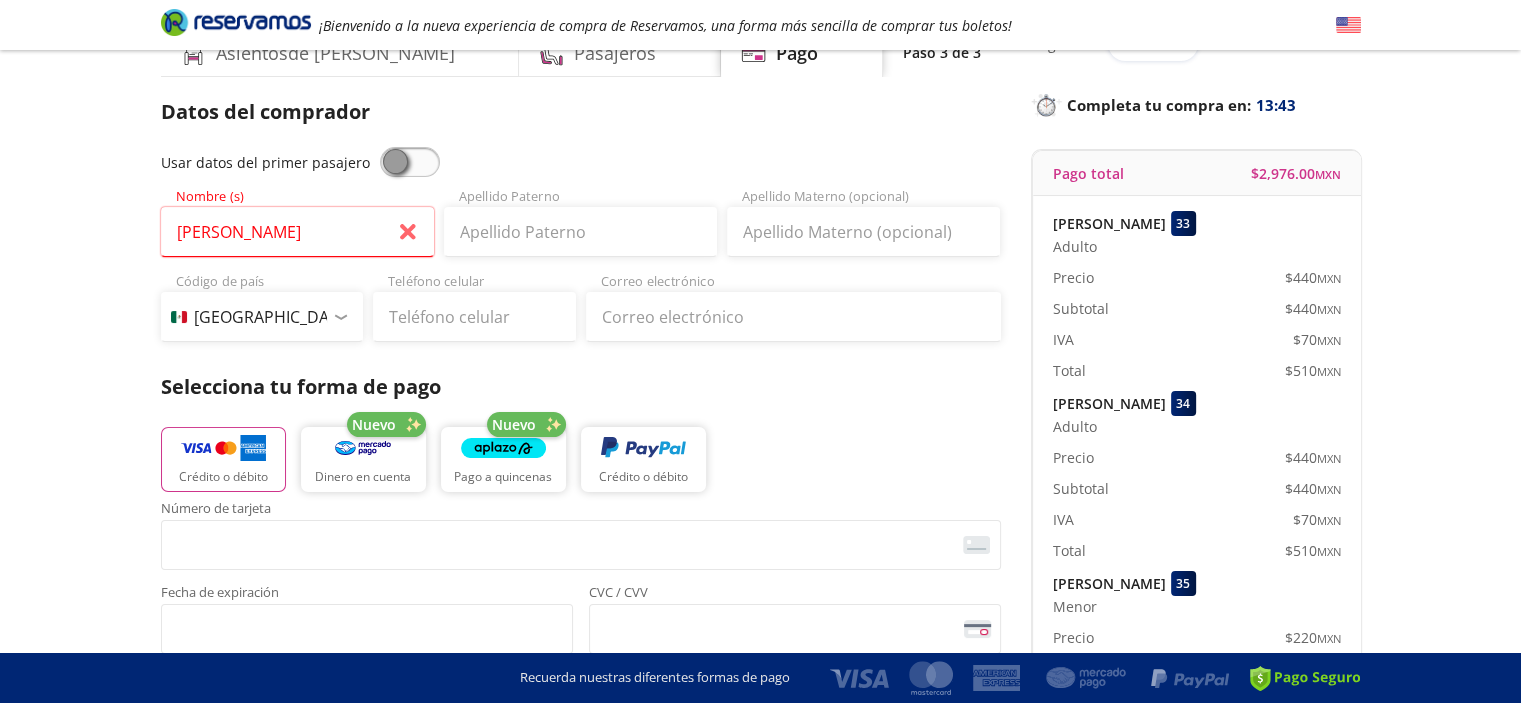 type on "SABINO VAZQUEZ ARAUJO" 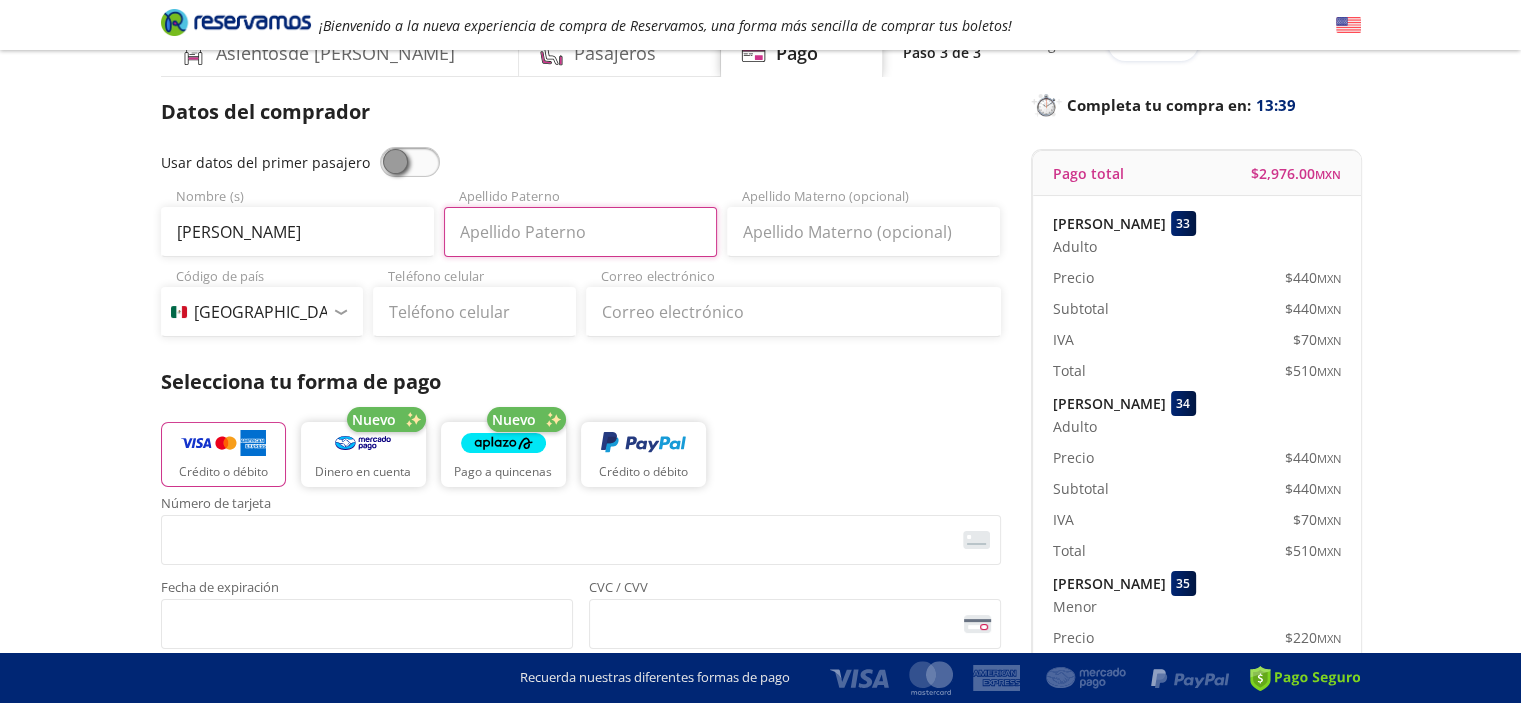 click on "Apellido Paterno" at bounding box center [580, 232] 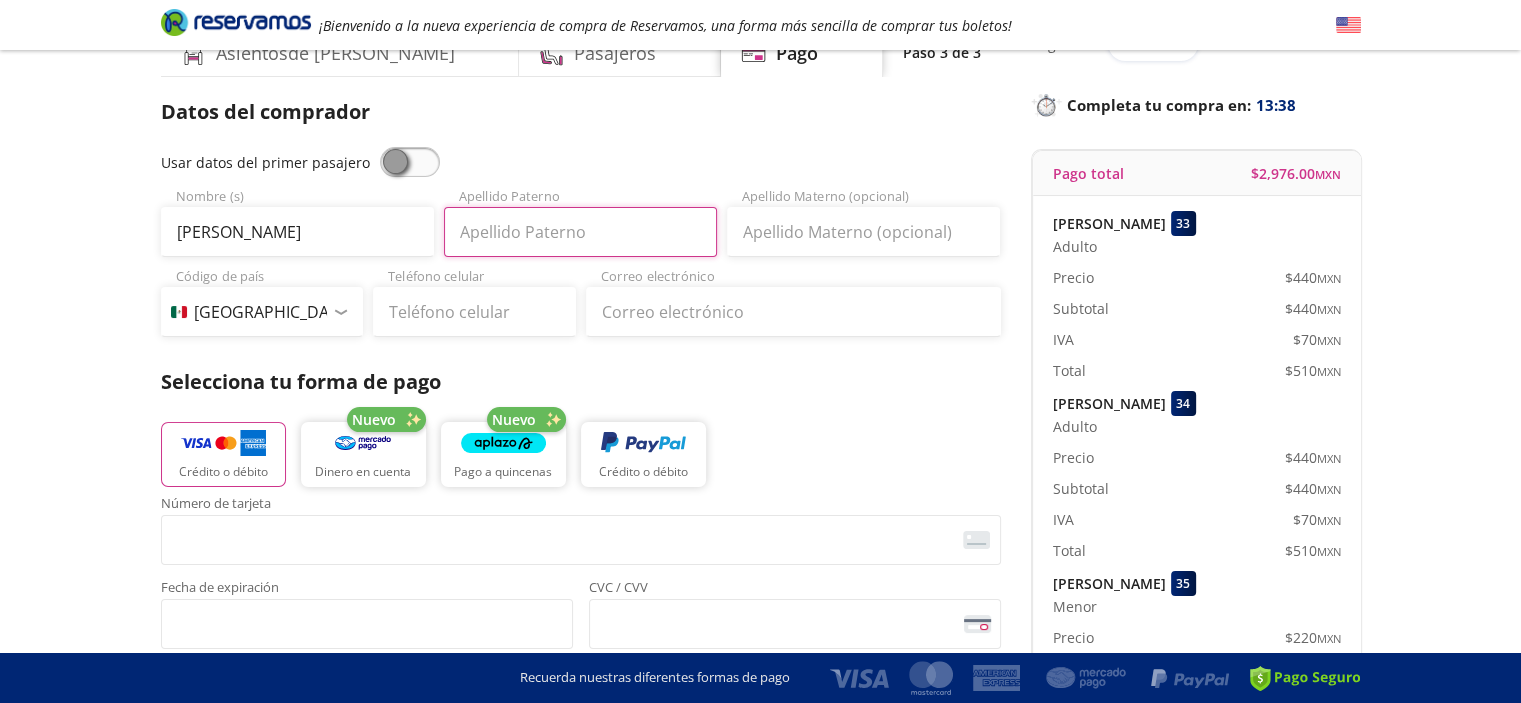 type on "VAZQUEZ" 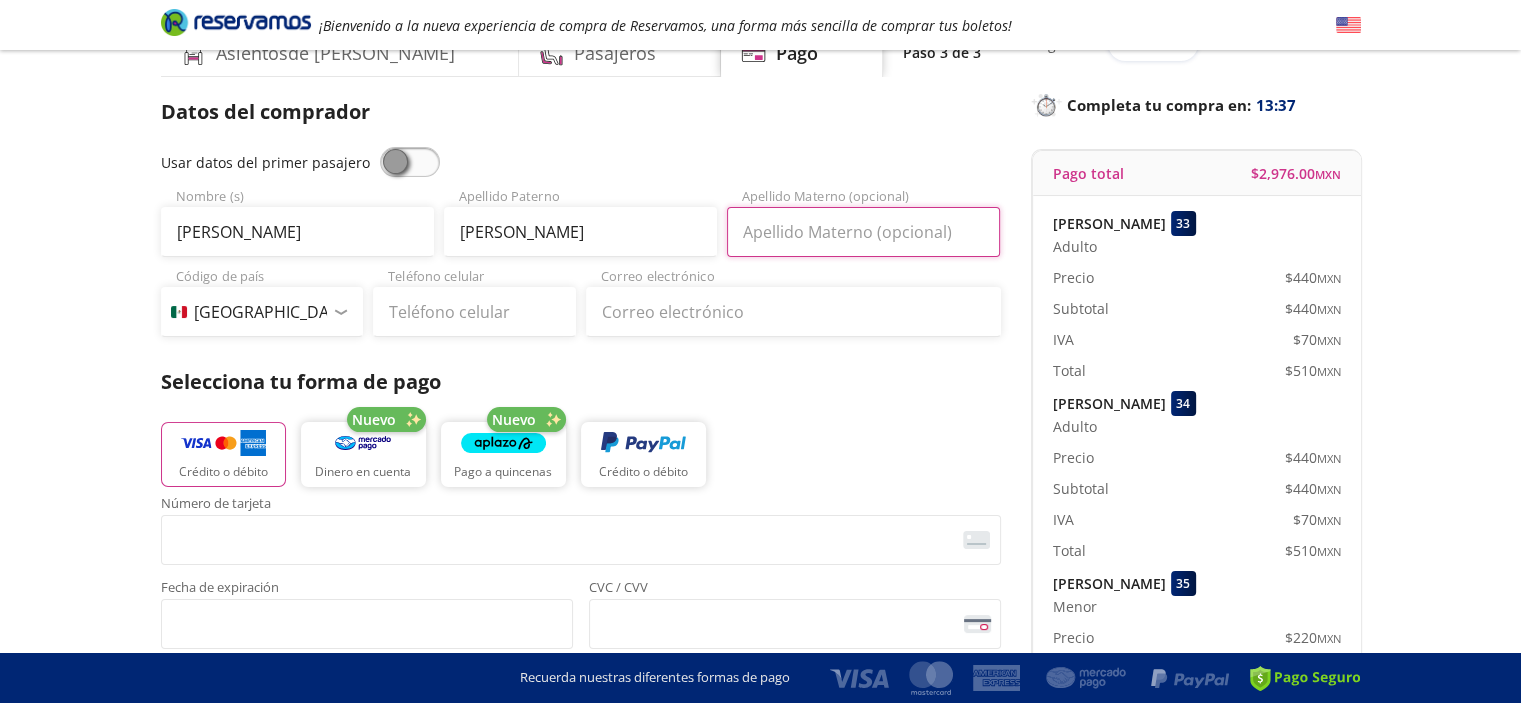 click on "Apellido Materno (opcional)" at bounding box center (863, 232) 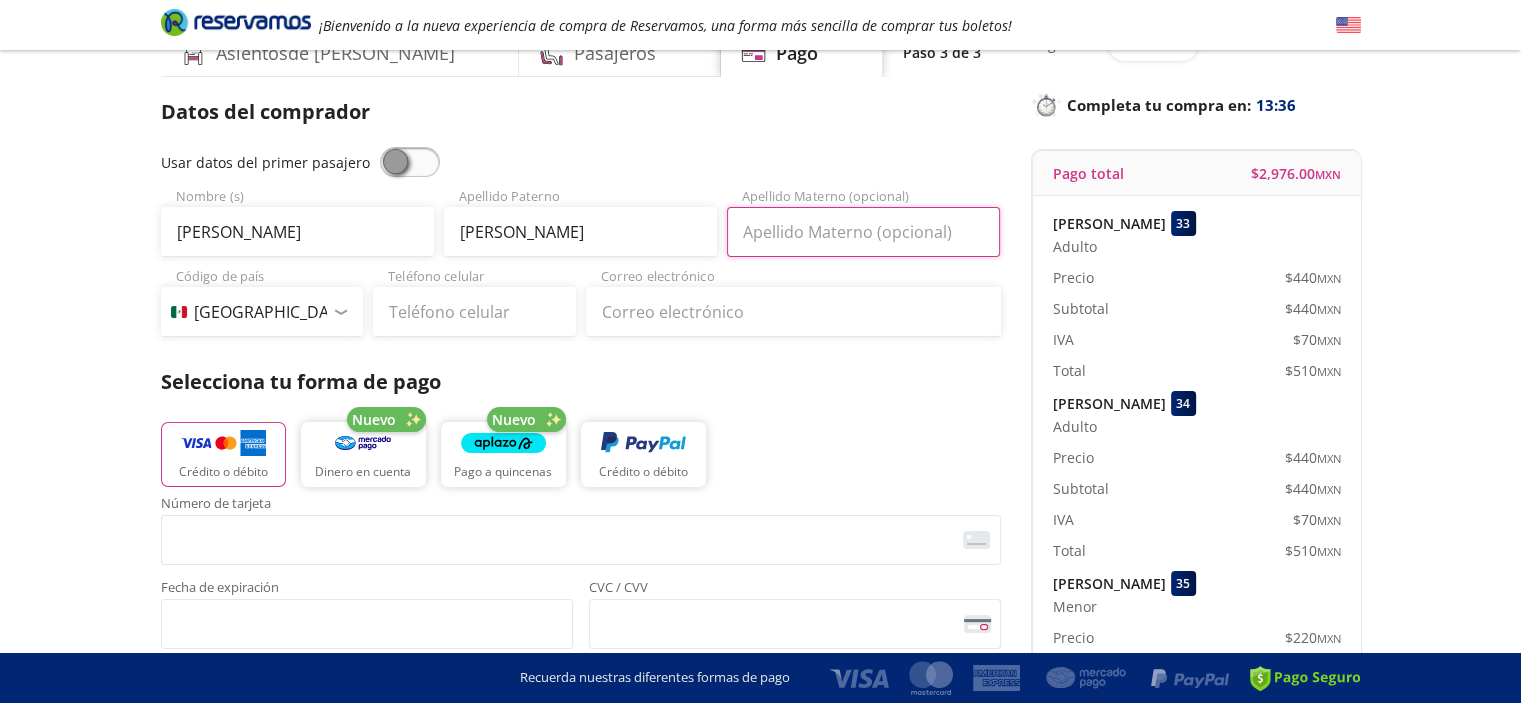 type on "ARAUJO" 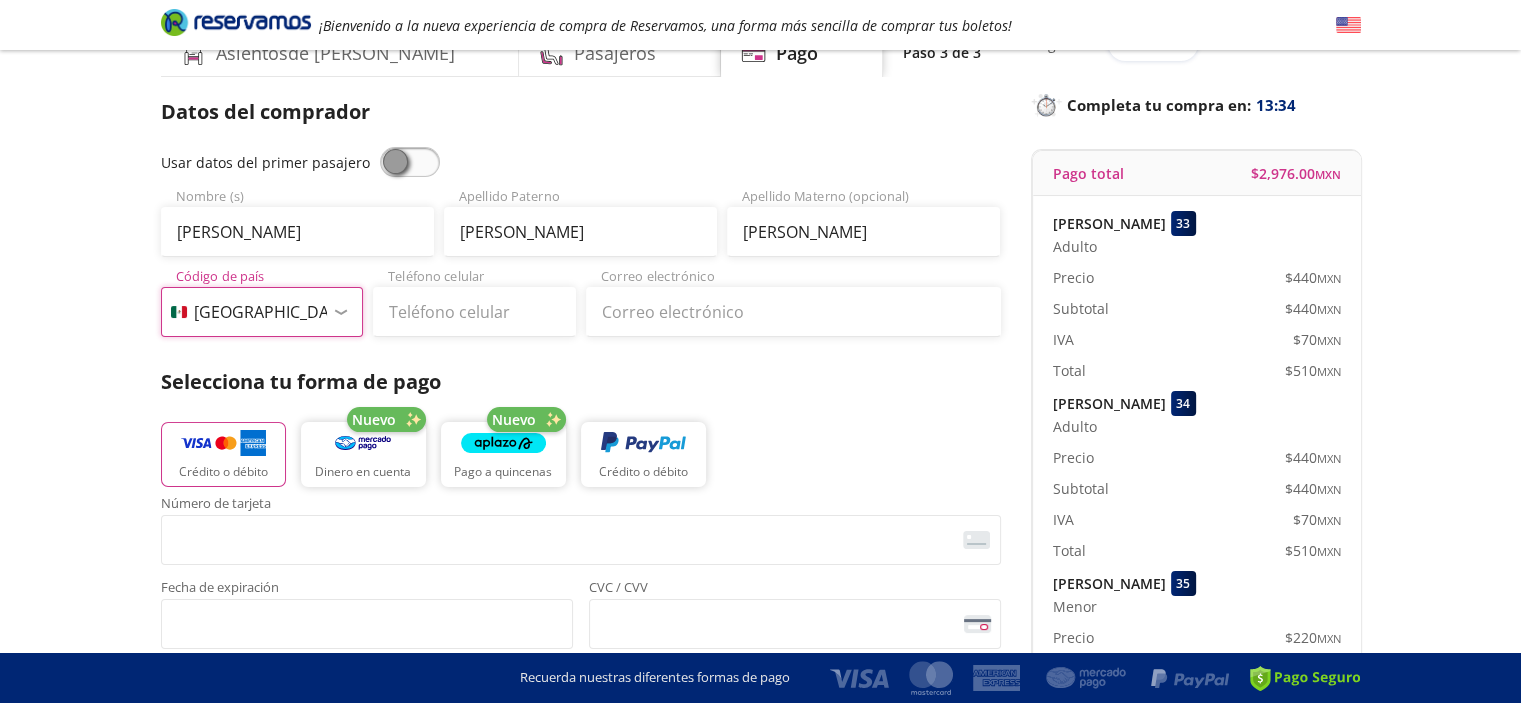 click on "Código de país Estados Unidos +1 México +52 Colombia +57 Brasil +55 Afganistán +93 Albania +355 Alemania +49 Andorra +376 Angola +244 Anguila +1 Antigua y Barbuda +1 Arabia Saudita +966 Argelia +213 Argentina +54 Armenia +374 Aruba +297 Australia +61 Austria +43 Azerbaiyán +994 Bahamas +1 Bangladés +880 Barbados +1 Baréin +973 Bélgica +32 Belice +501 Benín +229 Bermudas +1 Bielorrusia +375 Birmania +95 Bolivia +591 Bosnia y Herzegovina +387 Botsuana +267 Brunéi +673 Bulgaria +359 Burkina Faso +226 Burundi +257 Bután +975 Cabo Verde +238 Camboya +855 Camerún +237 Canadá +1 Caribe Neerlandés +599 Chad +235 Chile +56 China +86 Chipre +357 Comoras +269 Congo +243 Congo +242 Corea del Norte +850 Corea del Sur +82 Costa de Marfil +225 Costa Rica +506 Croacia +385 Cuba +53 Curaçao +599 Dinamarca +45 Dominica +1 Ecuador +593 Egipto +20 El Salvador +503 Emiratos Árabes Unidos +971 Eritrea +291 Eslovaquia +421 Eslovenia +386 España +34 Estonia +372 Etiopía +251 Federación Rusa +7 Fiji +679 Ghana +233" at bounding box center (262, 312) 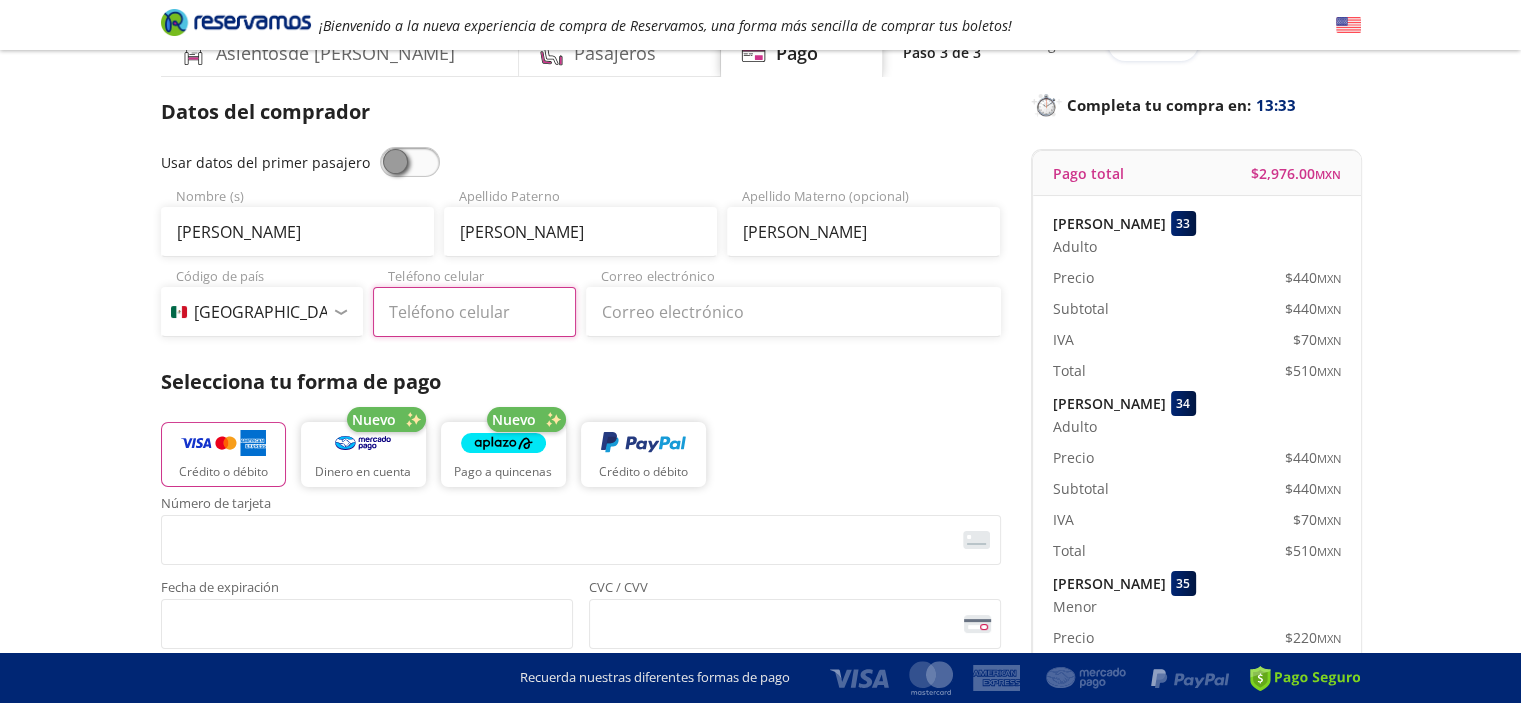 click on "Teléfono celular" at bounding box center [474, 312] 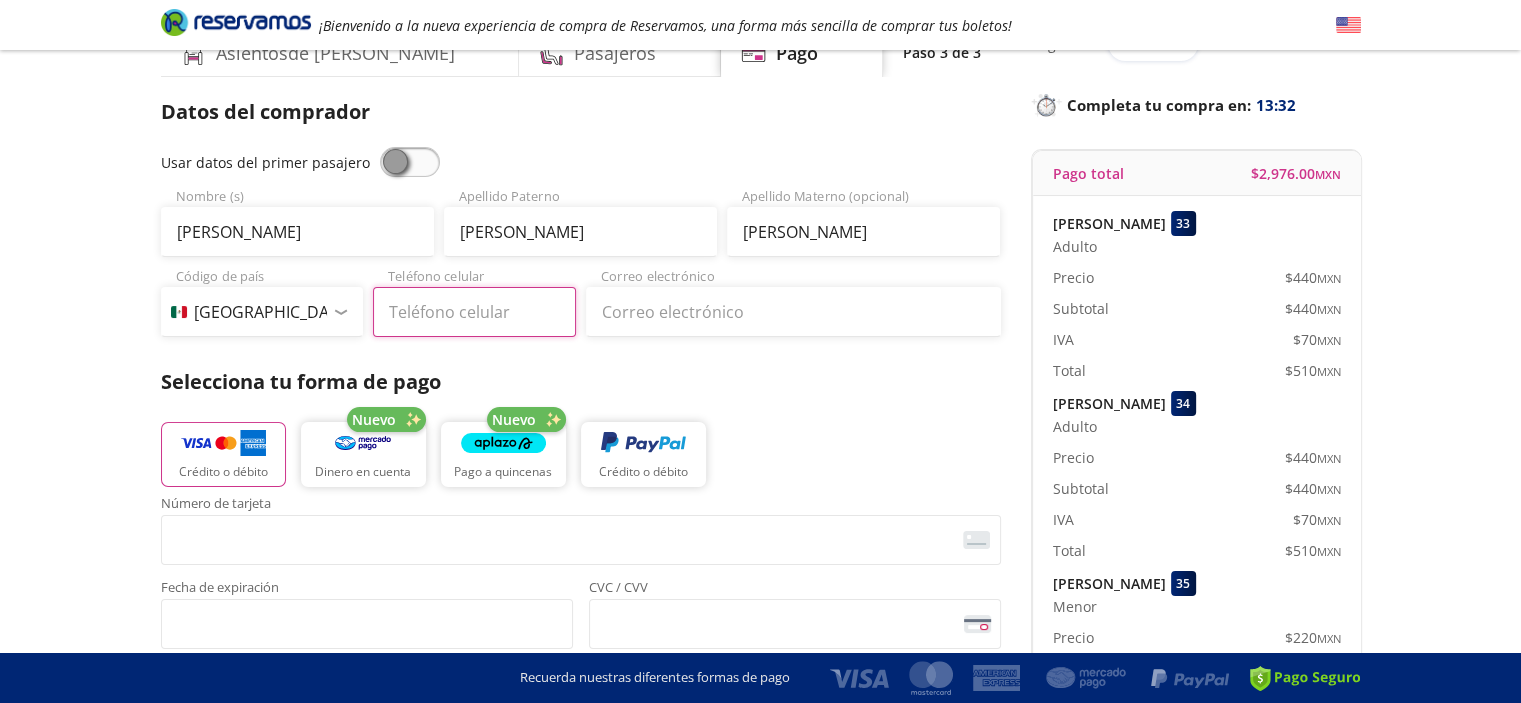 type on "55 6505 7188" 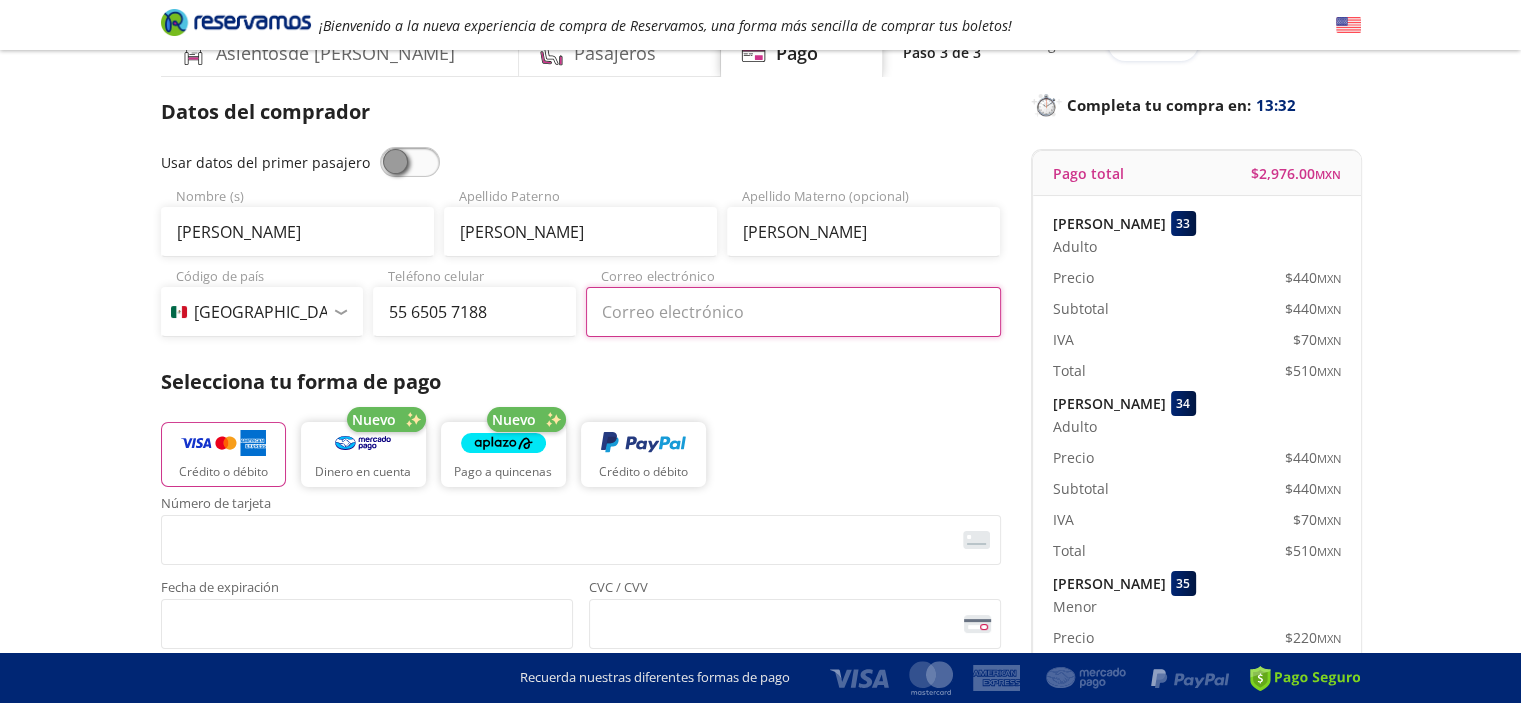 type on "savaar.cicd@gmail.com" 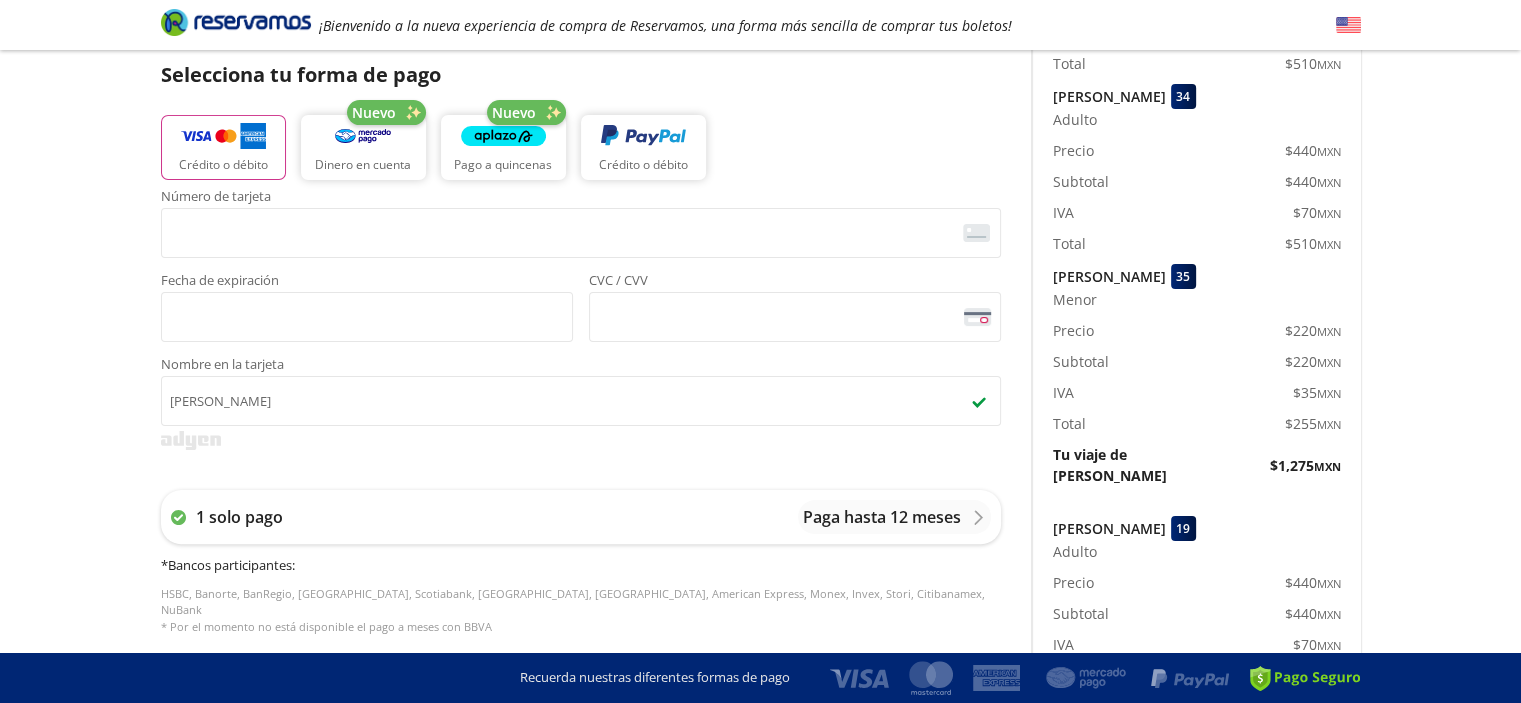 scroll, scrollTop: 300, scrollLeft: 0, axis: vertical 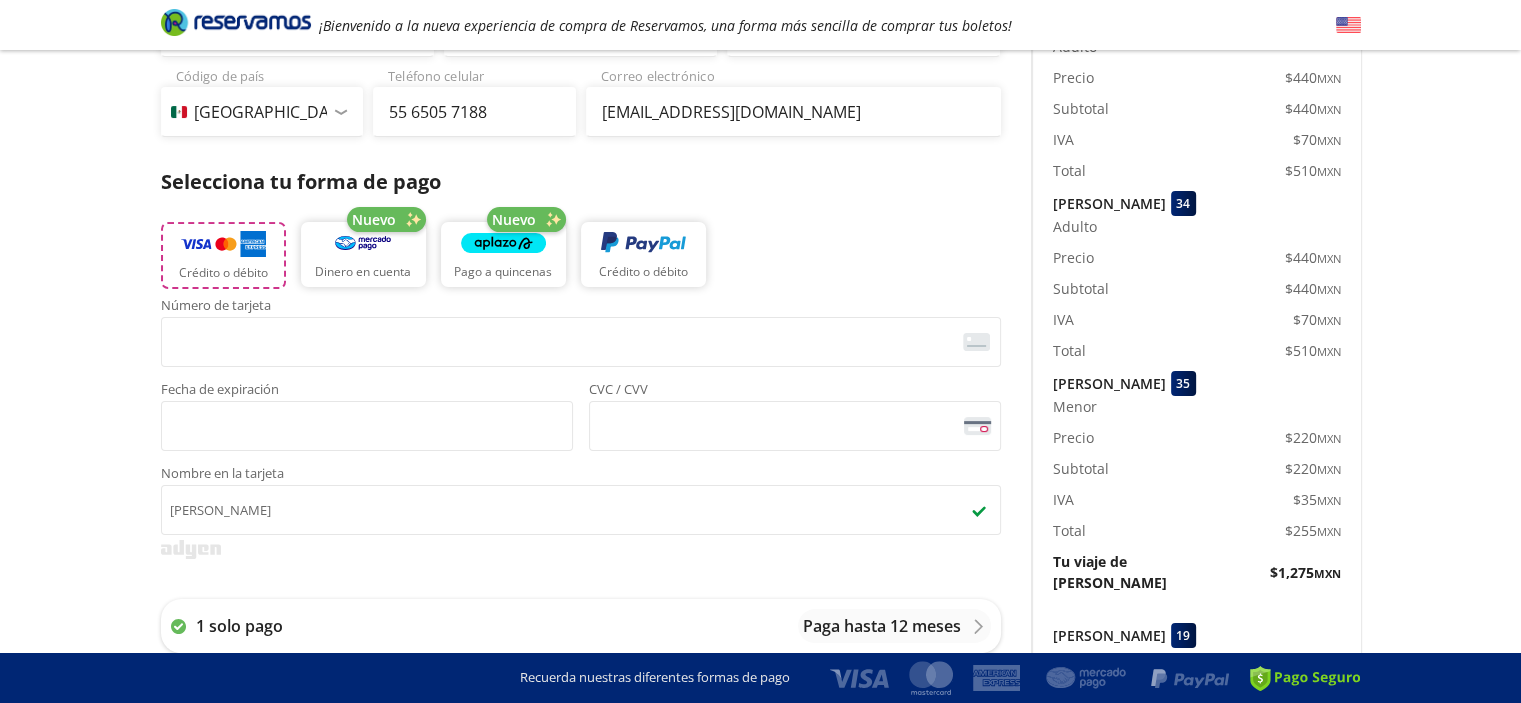 click on "Crédito o débito" at bounding box center [223, 273] 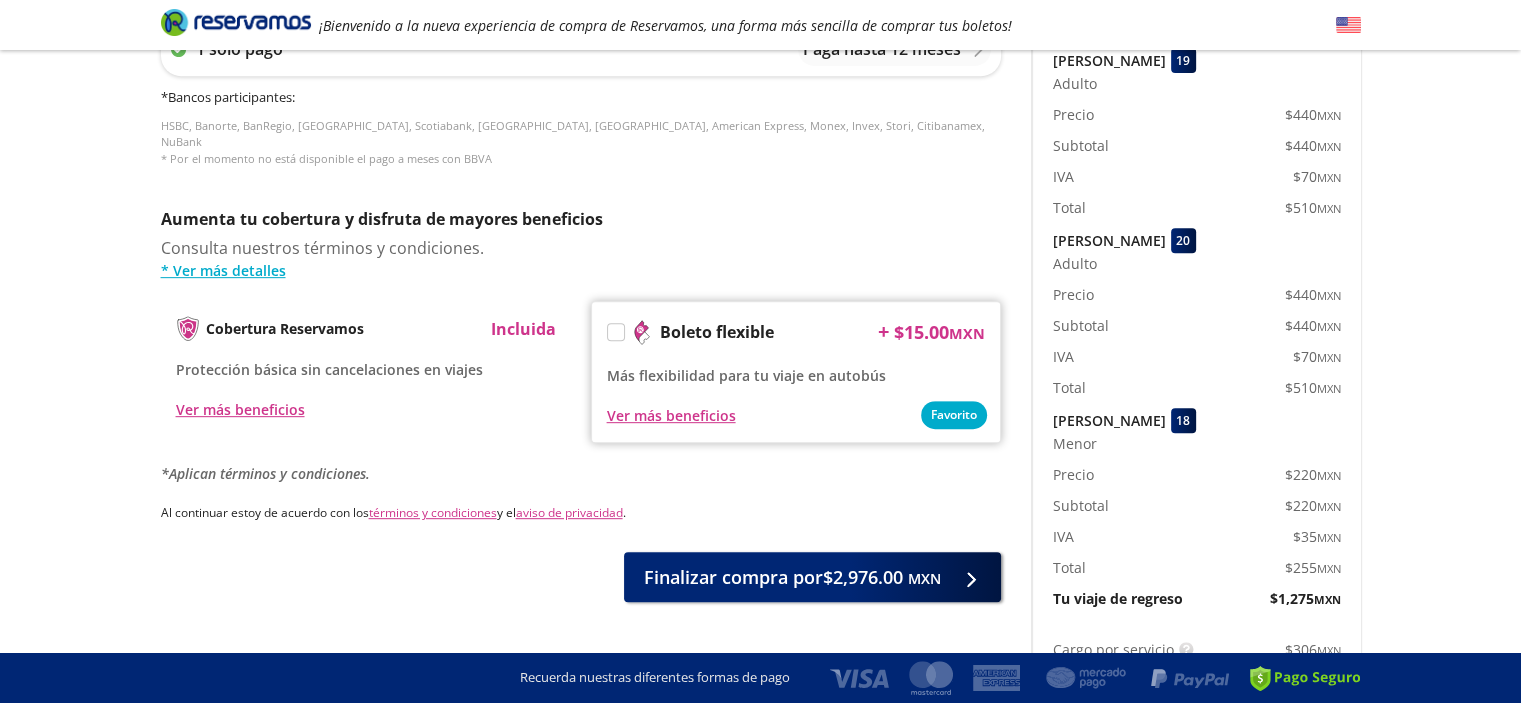 scroll, scrollTop: 900, scrollLeft: 0, axis: vertical 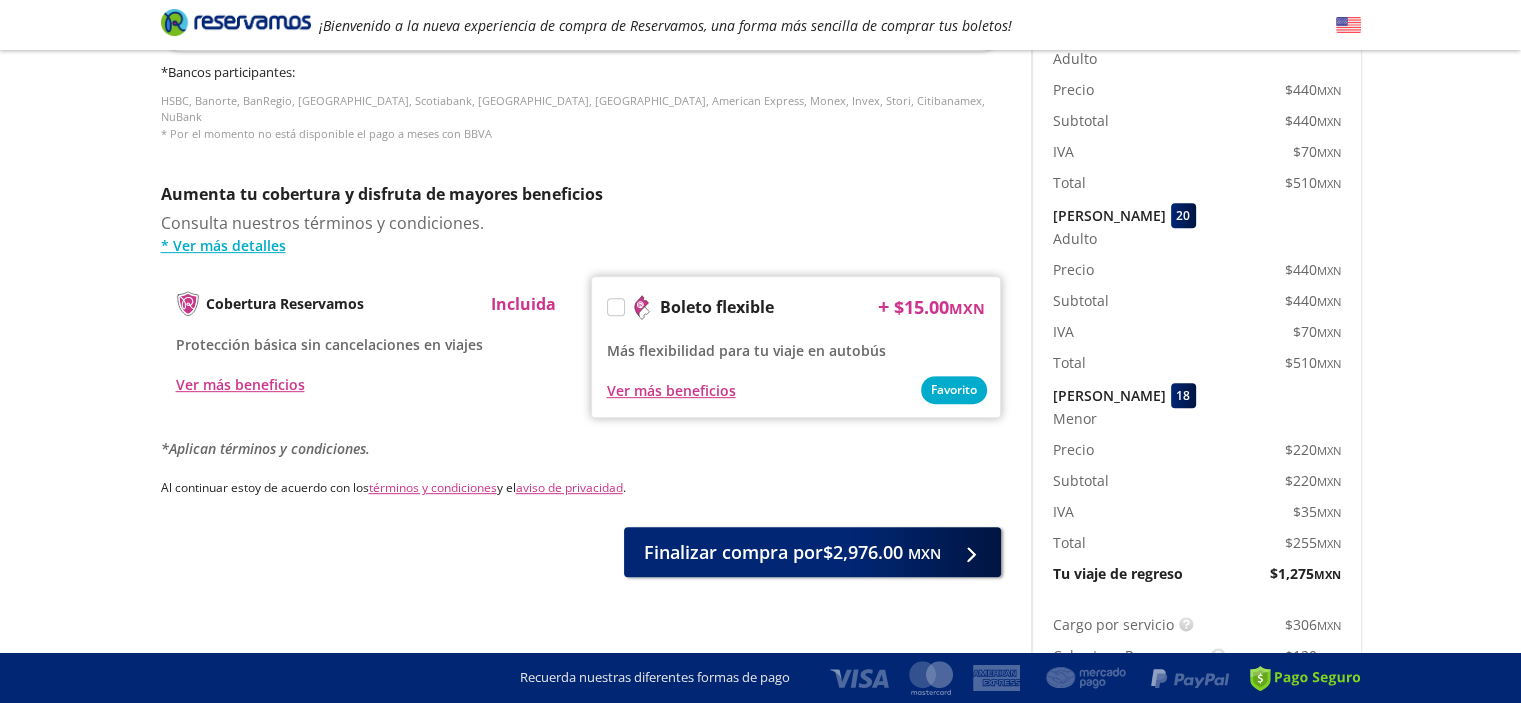 click at bounding box center (616, 307) 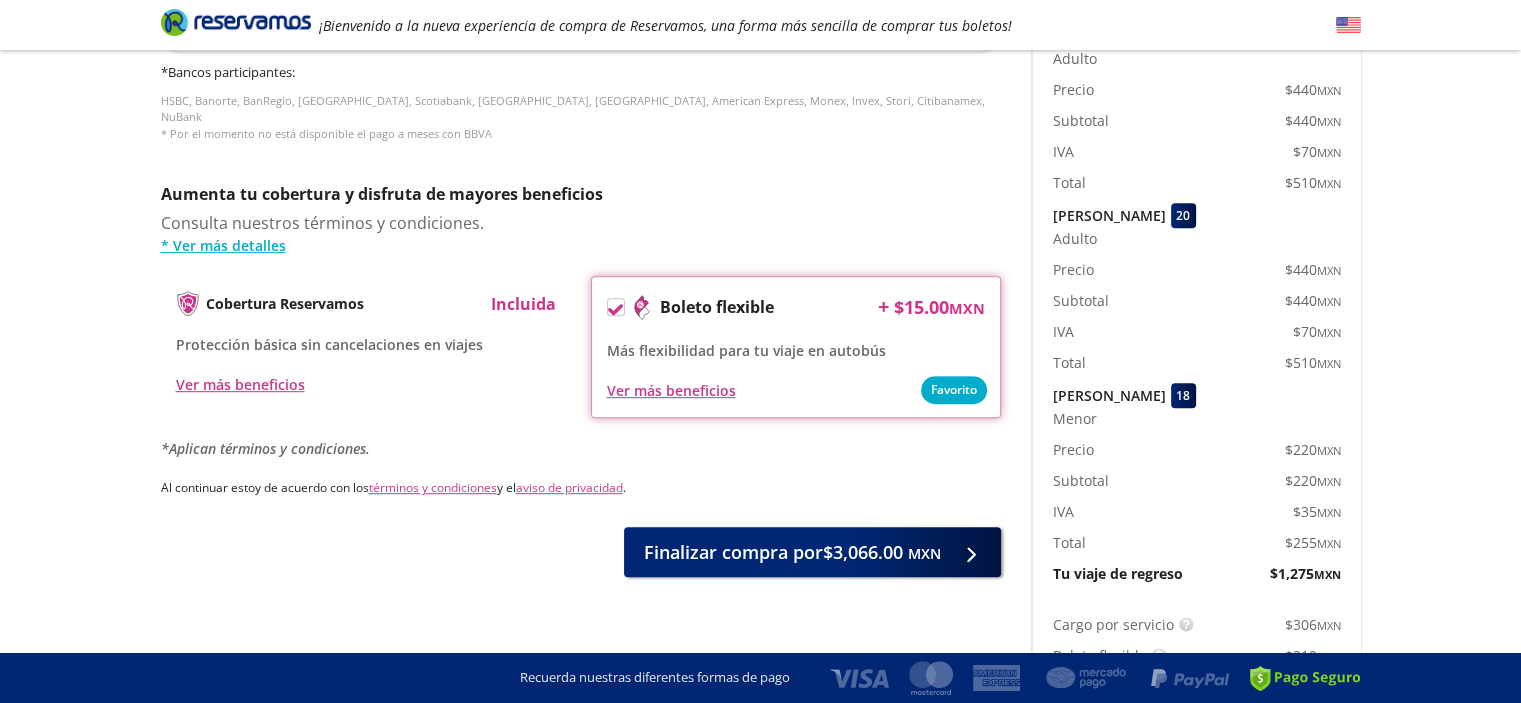 click on "Boleto flexible + $ 15.00  MXN Más flexibilidad para tu viaje en autobús Favorito Ver más beneficios" at bounding box center (796, 347) 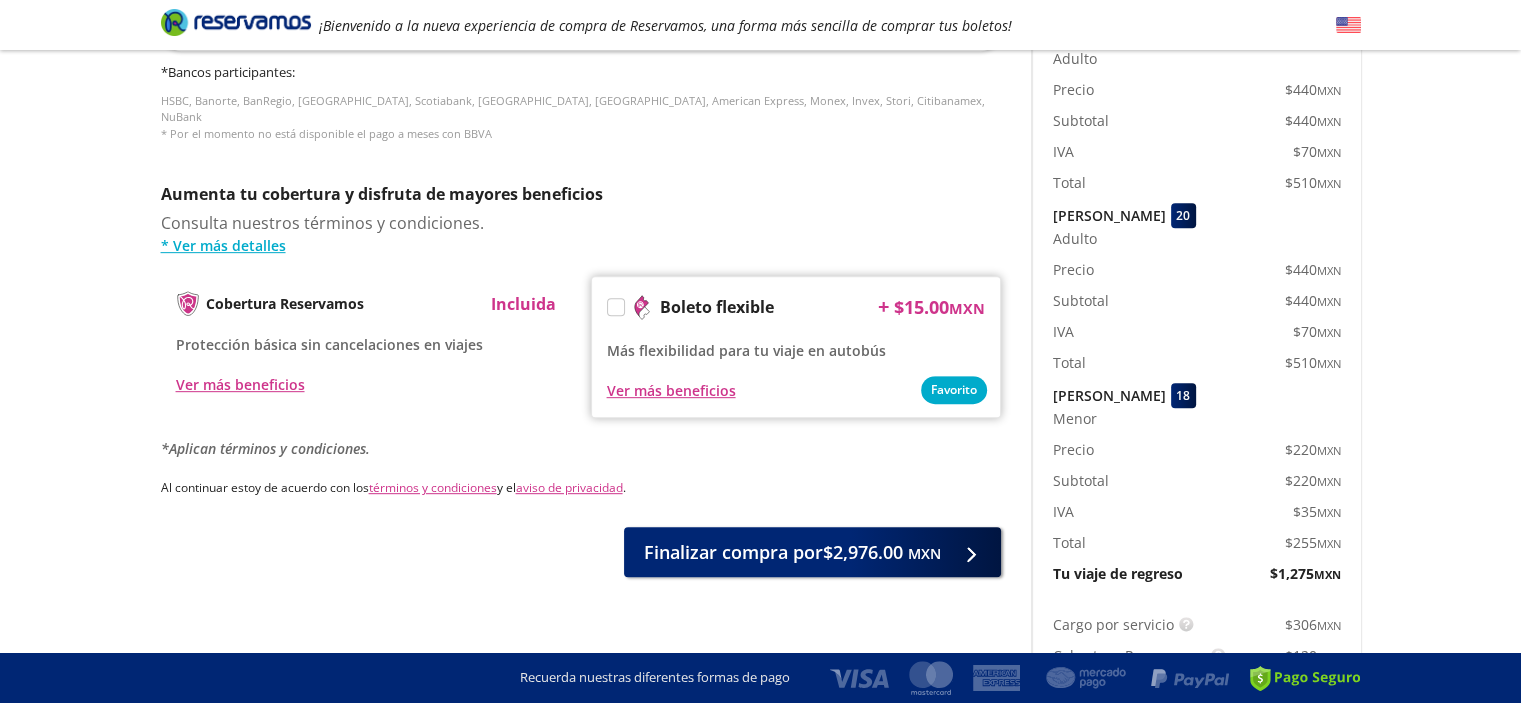 click at bounding box center [616, 307] 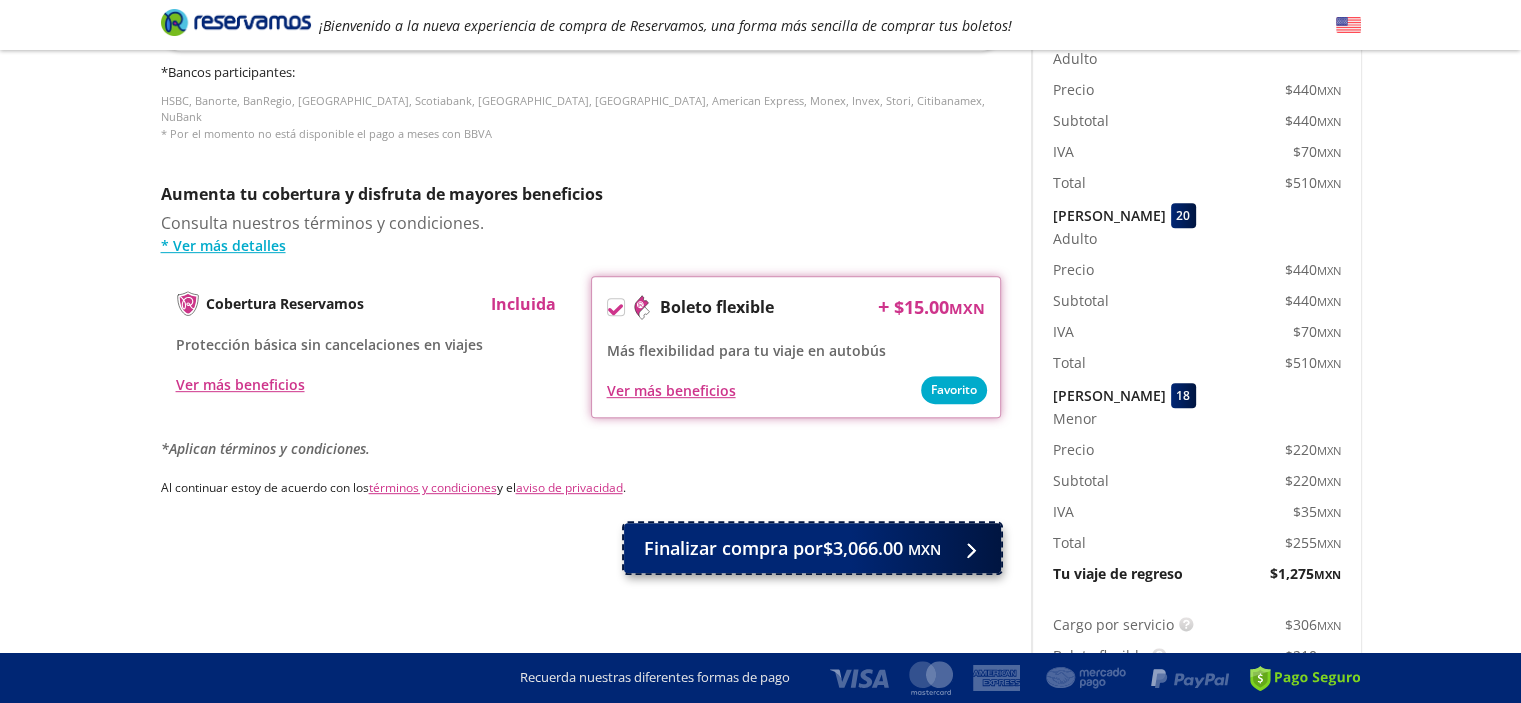 click on "Finalizar compra por  $3,066.00   MXN" at bounding box center (792, 548) 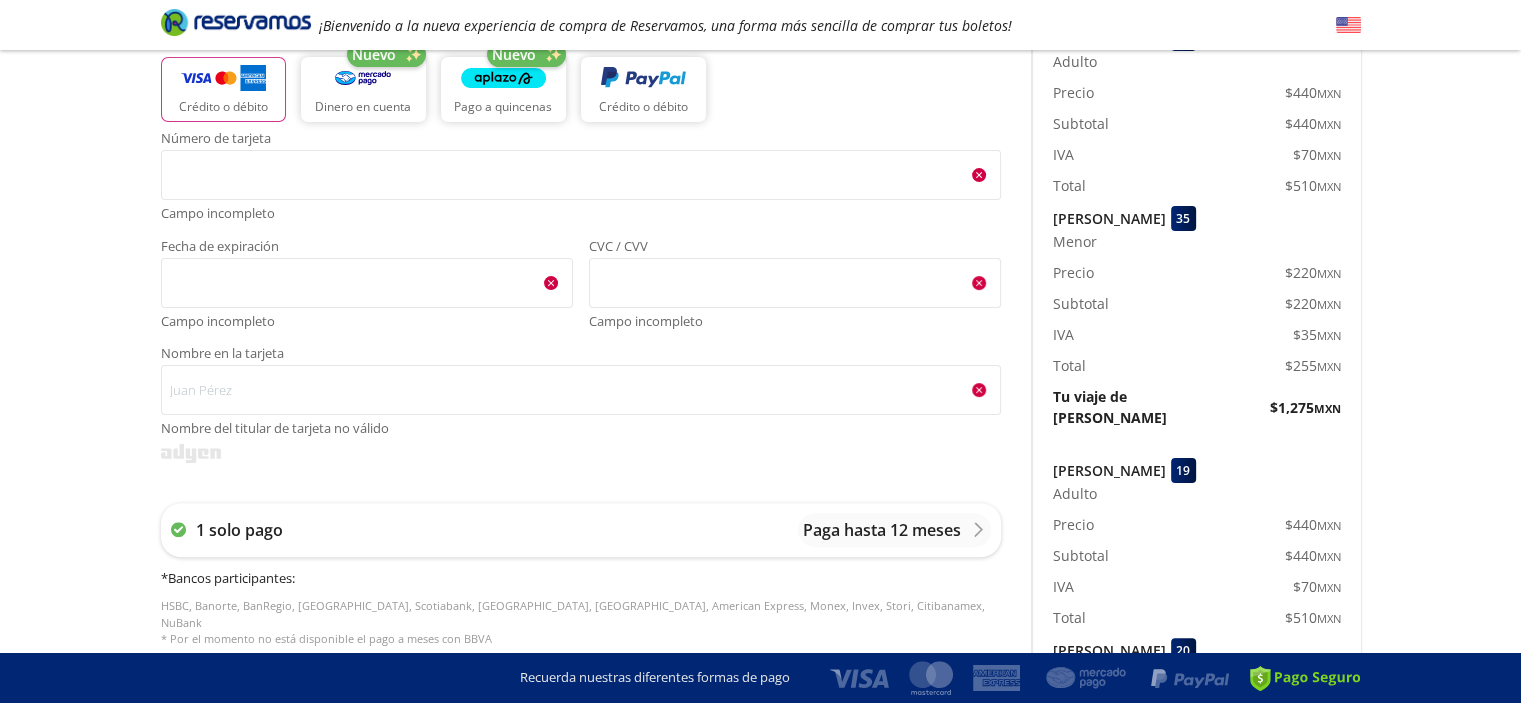 scroll, scrollTop: 342, scrollLeft: 0, axis: vertical 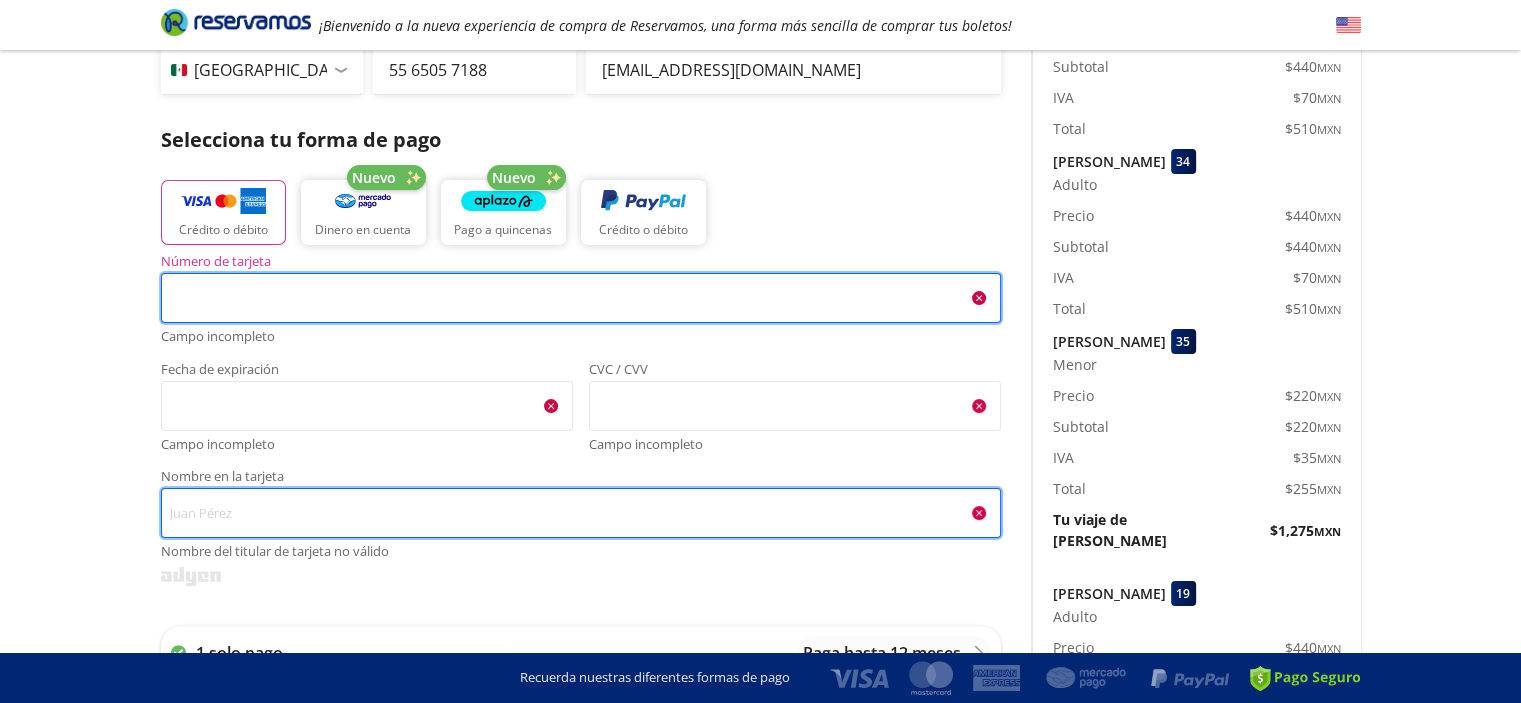 type on "SABINO VAZQUEZ ARAUJO" 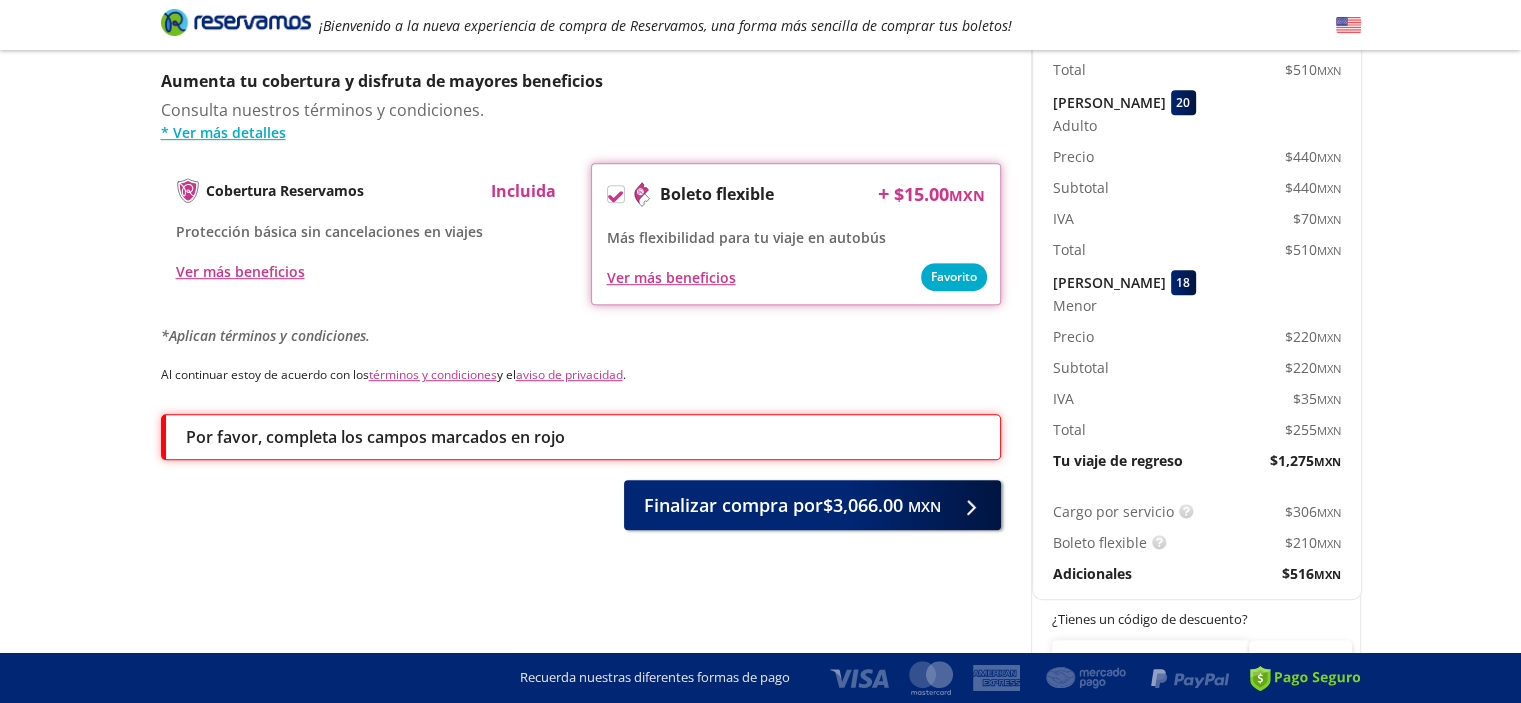 scroll, scrollTop: 1042, scrollLeft: 0, axis: vertical 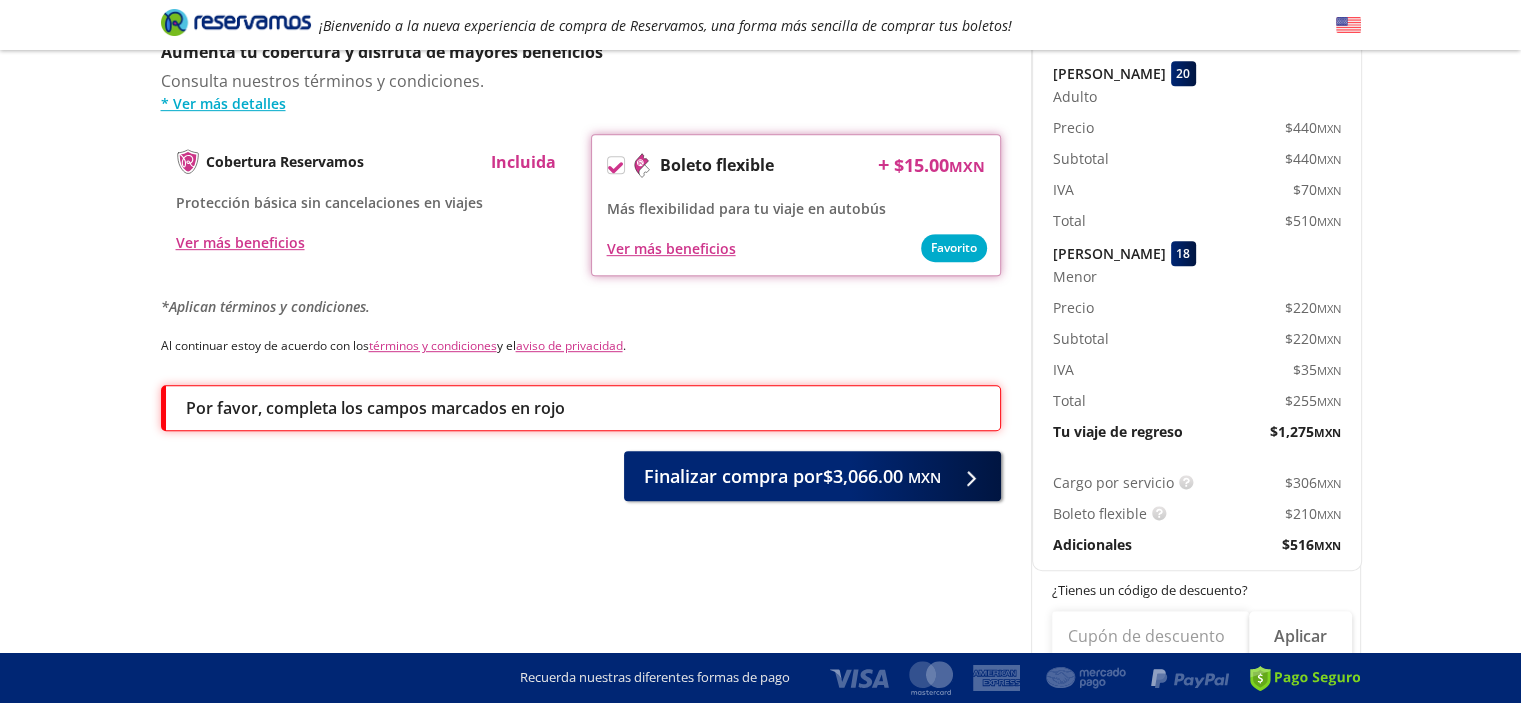 click 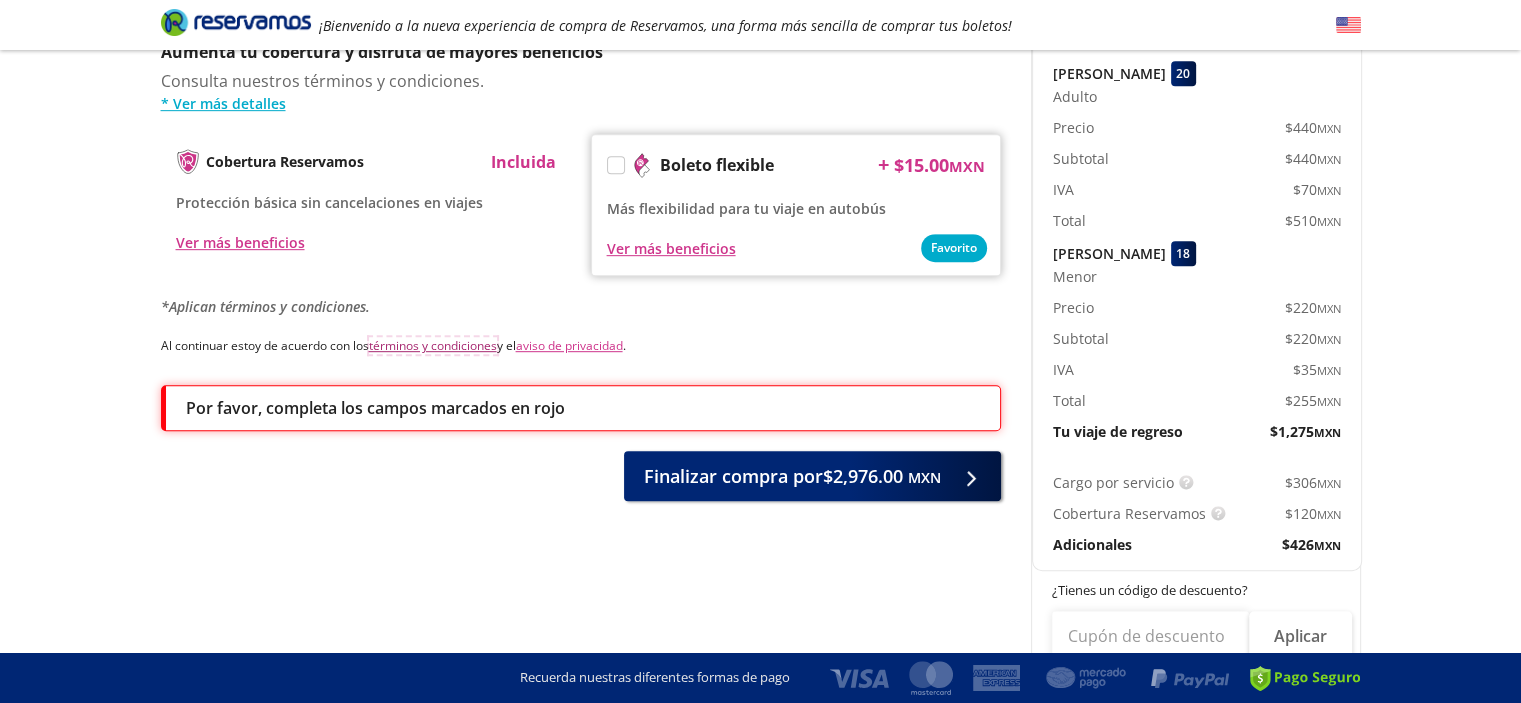 click on "términos y condiciones" at bounding box center [433, 345] 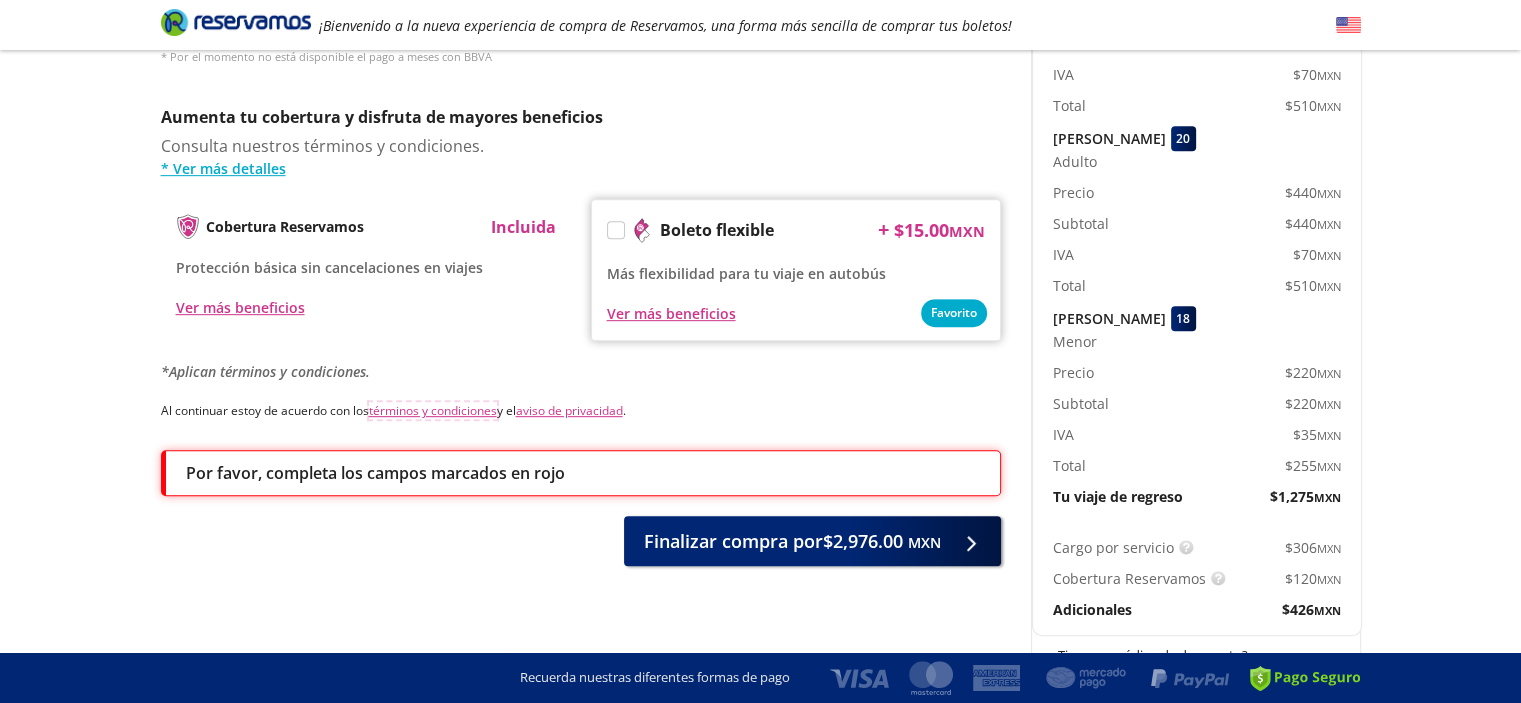 scroll, scrollTop: 942, scrollLeft: 0, axis: vertical 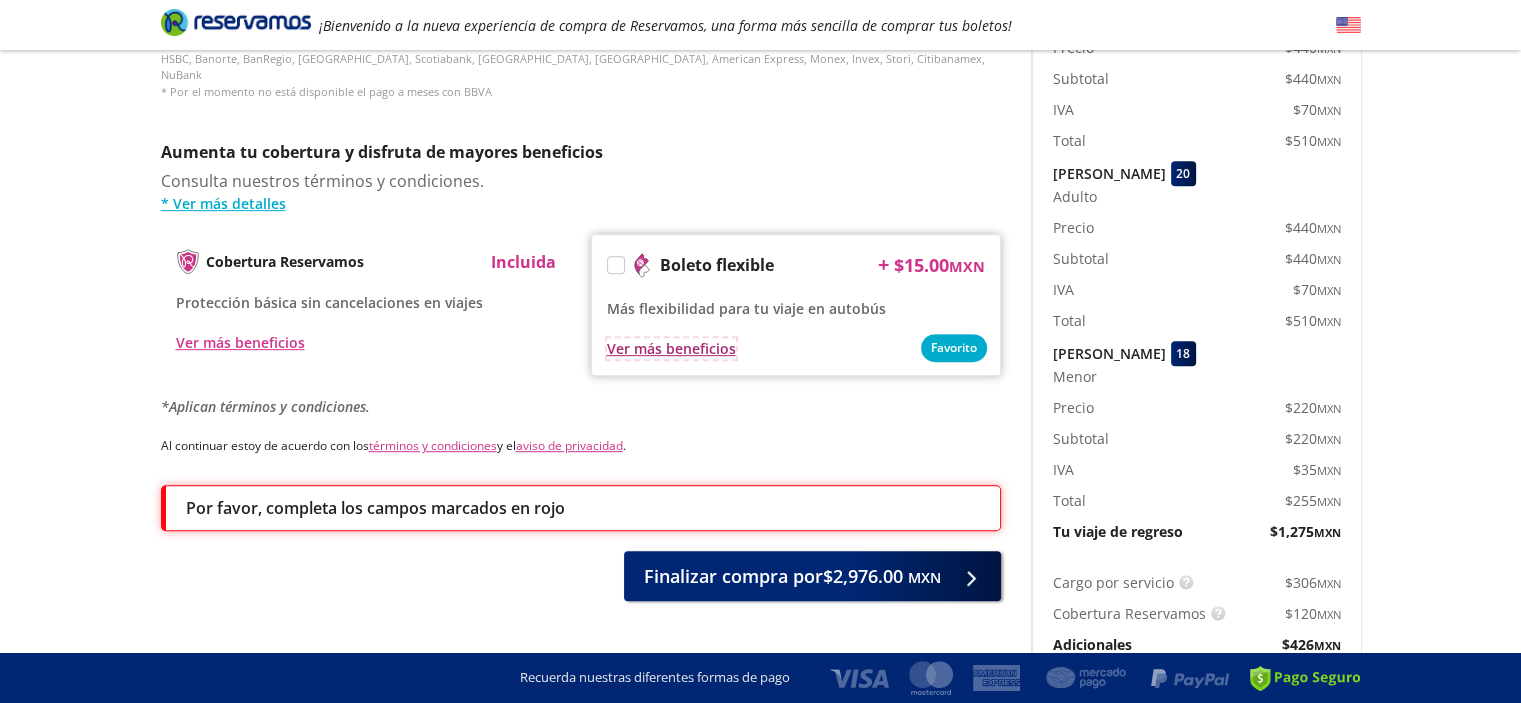 click on "Ver más beneficios" at bounding box center [671, 348] 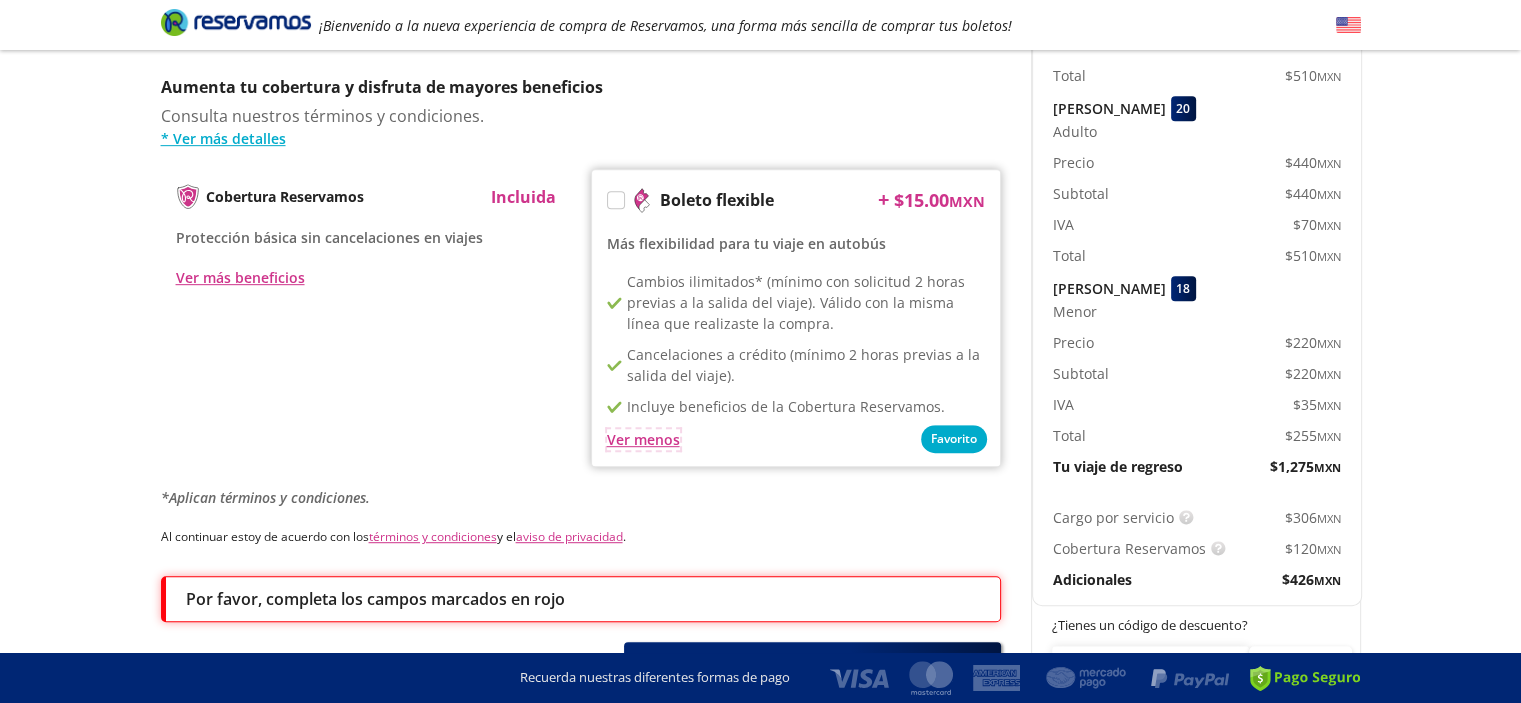 scroll, scrollTop: 1042, scrollLeft: 0, axis: vertical 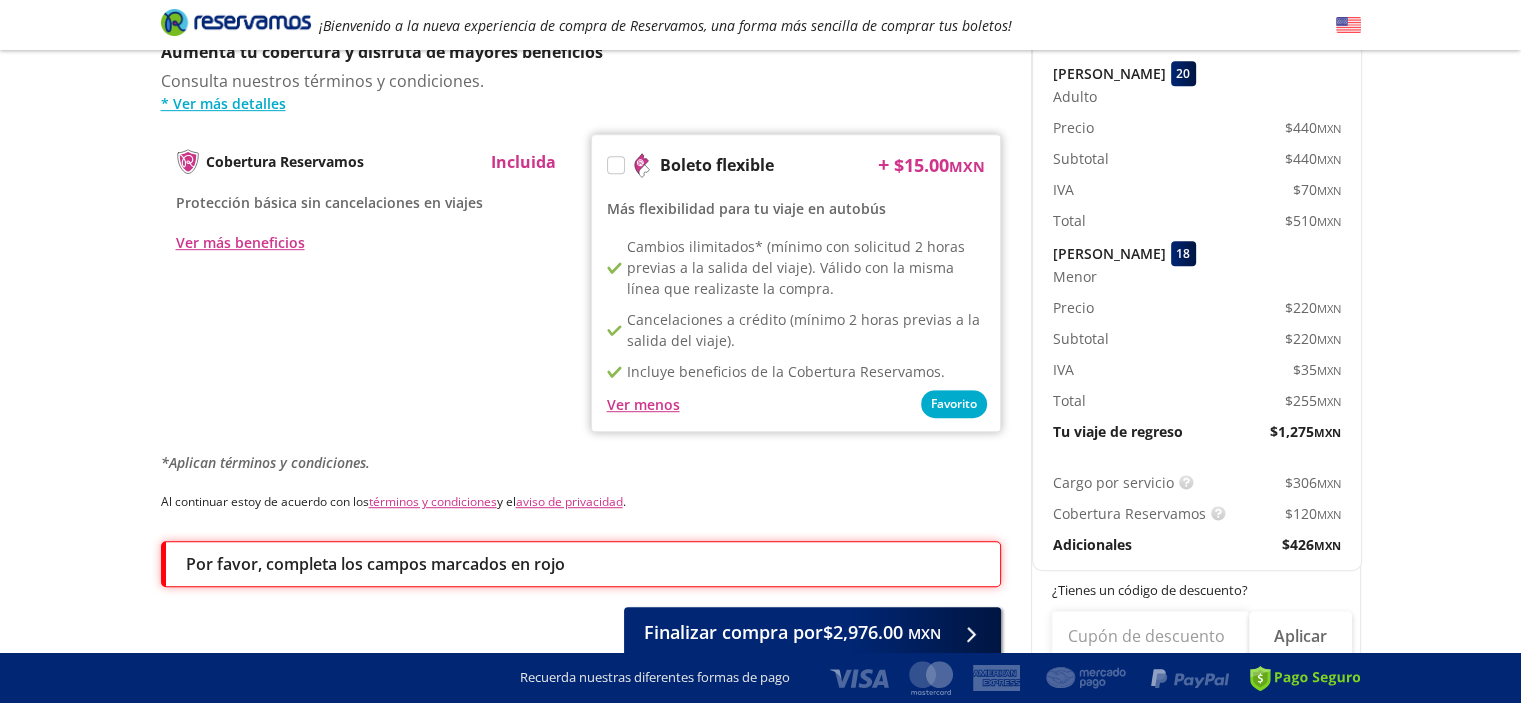 click on "Cobertura Reservamos Incluida Protección básica sin cancelaciones en viajes Ver más beneficios Boleto flexible + $ 15.00  MXN Más flexibilidad para tu viaje en autobús Favorito Cambios ilimitados* (mínimo con solicitud 2 horas previas a la salida del viaje). Válido con la misma línea que realizaste la compra. Cancelaciones a crédito (mínimo 2 horas previas a la salida del viaje). Incluye beneficios de la Cobertura Reservamos. Ver menos" at bounding box center [581, 283] 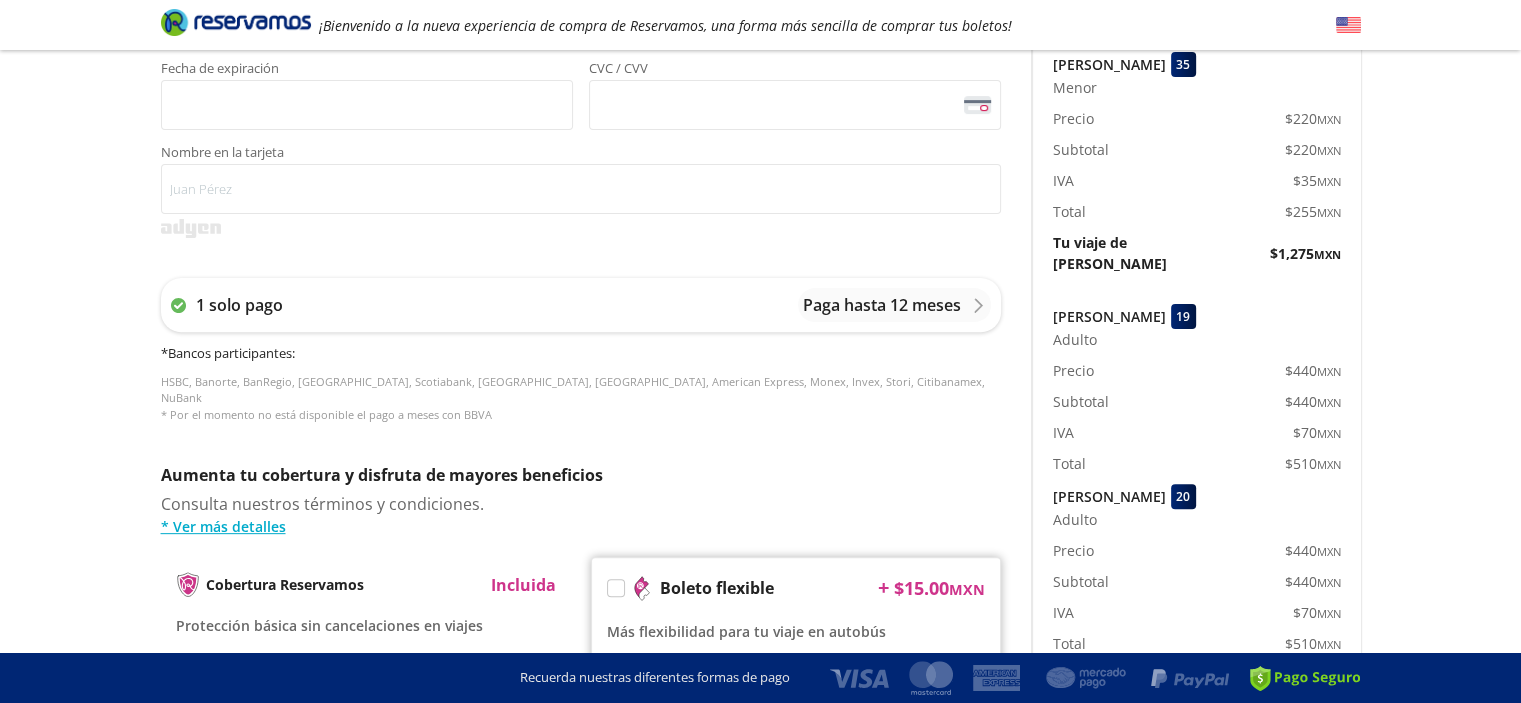 scroll, scrollTop: 442, scrollLeft: 0, axis: vertical 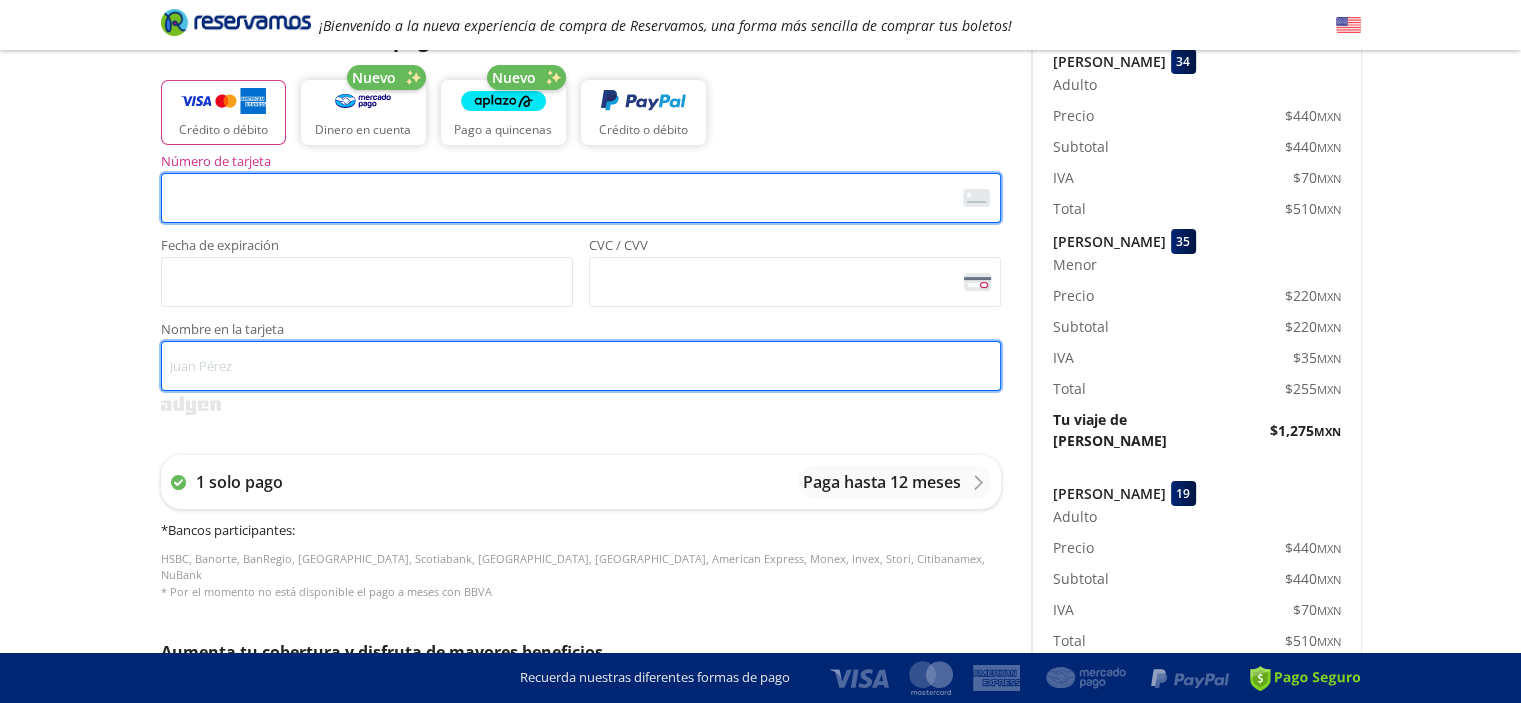 type on "SABINO VAZQUEZ ARAUJO" 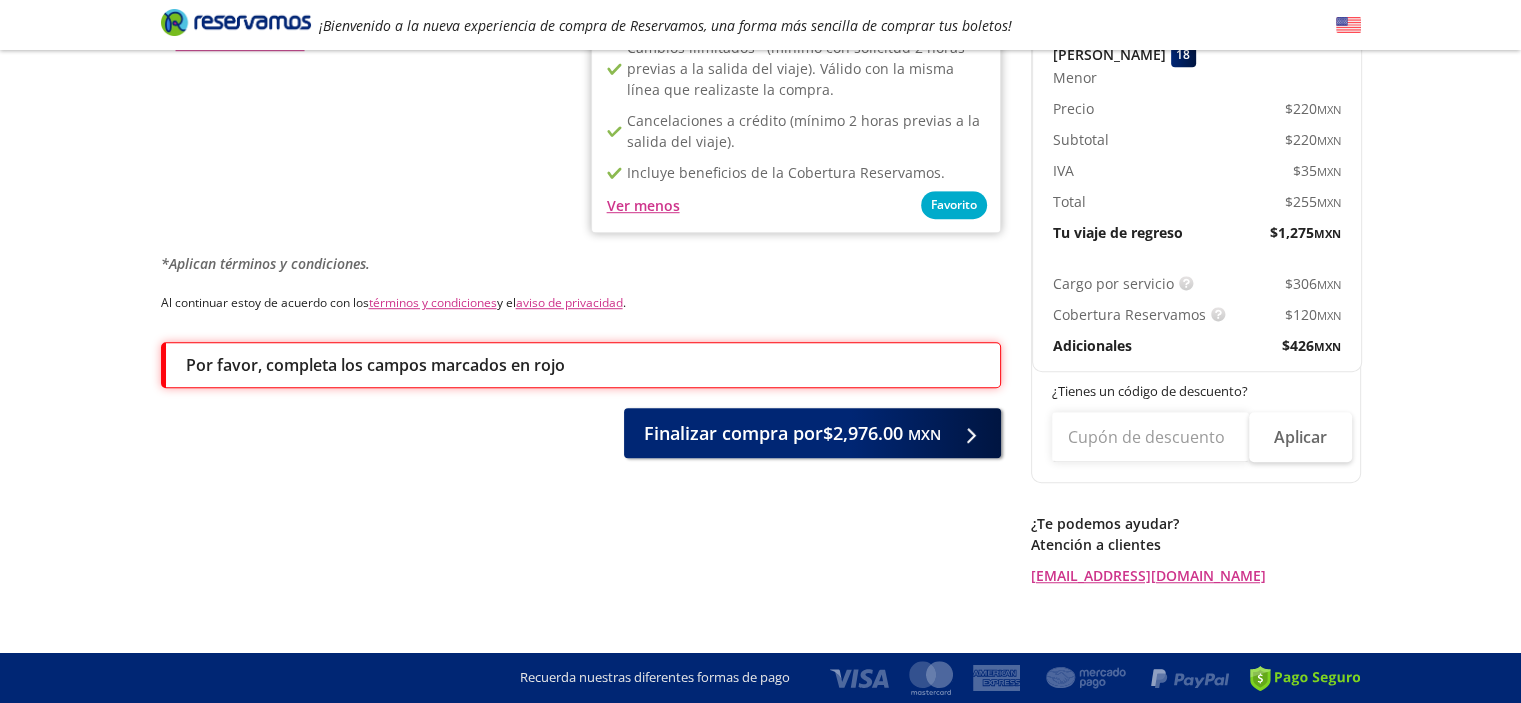 scroll, scrollTop: 1242, scrollLeft: 0, axis: vertical 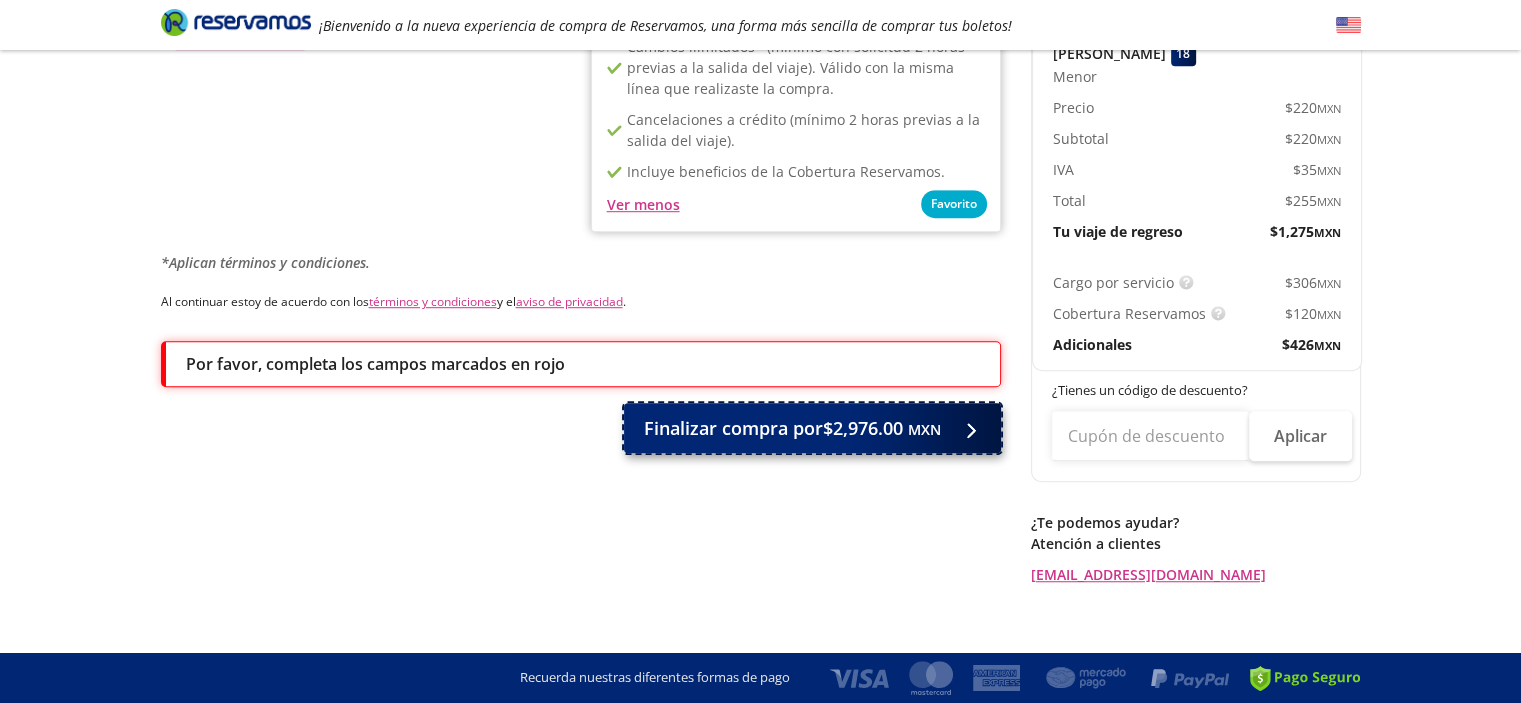 click on "Finalizar compra por  $2,976.00   MXN" at bounding box center (792, 428) 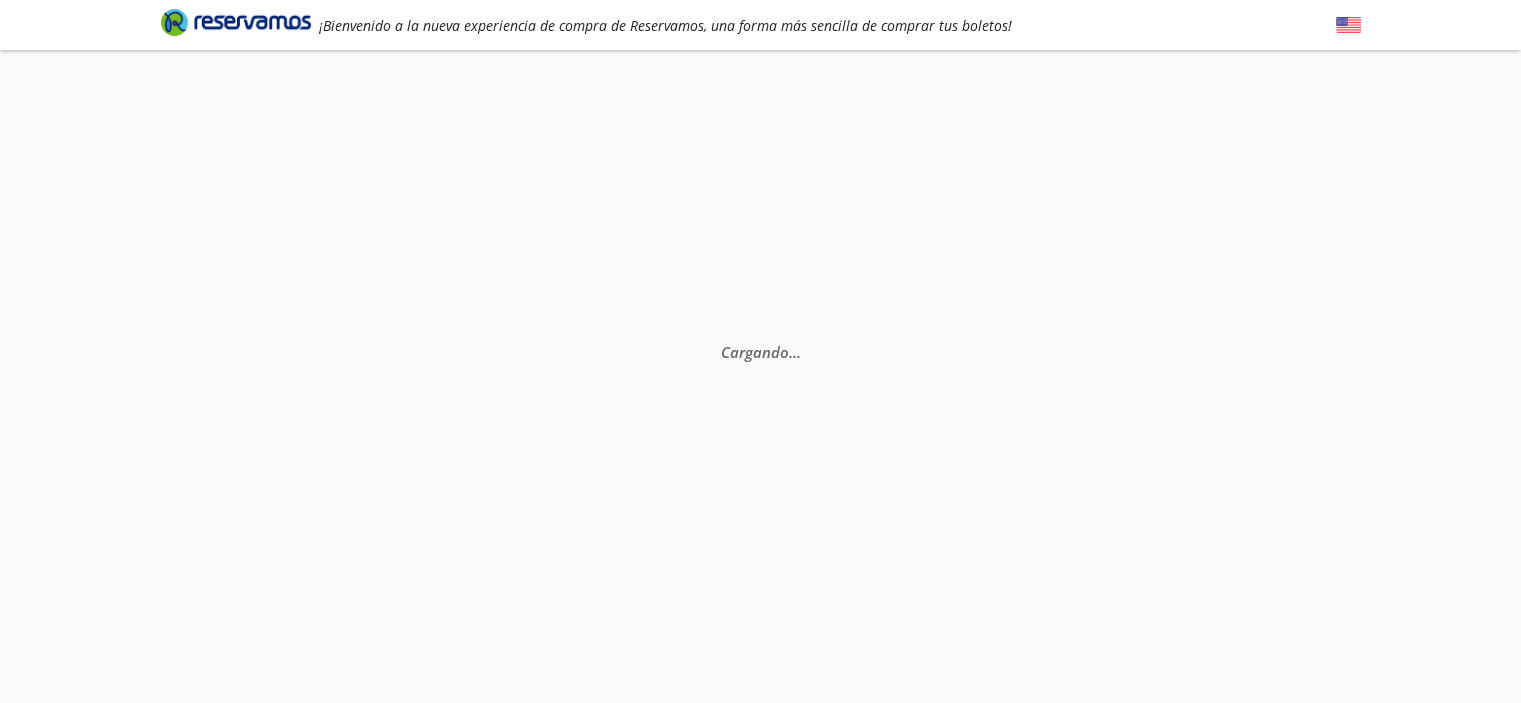 scroll, scrollTop: 0, scrollLeft: 0, axis: both 